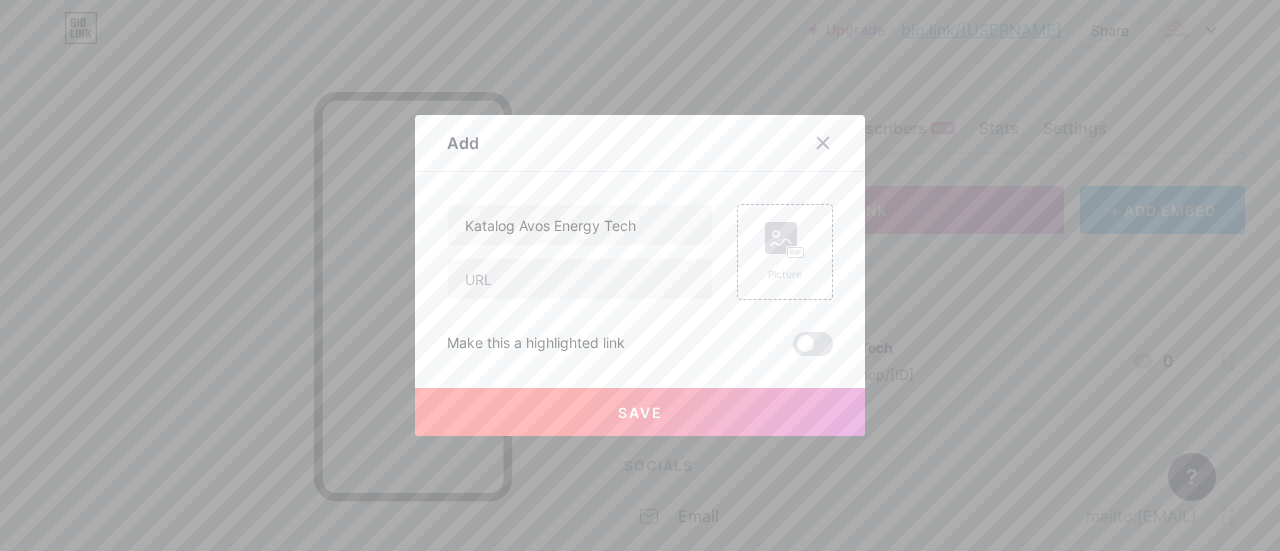 click at bounding box center (580, 279) 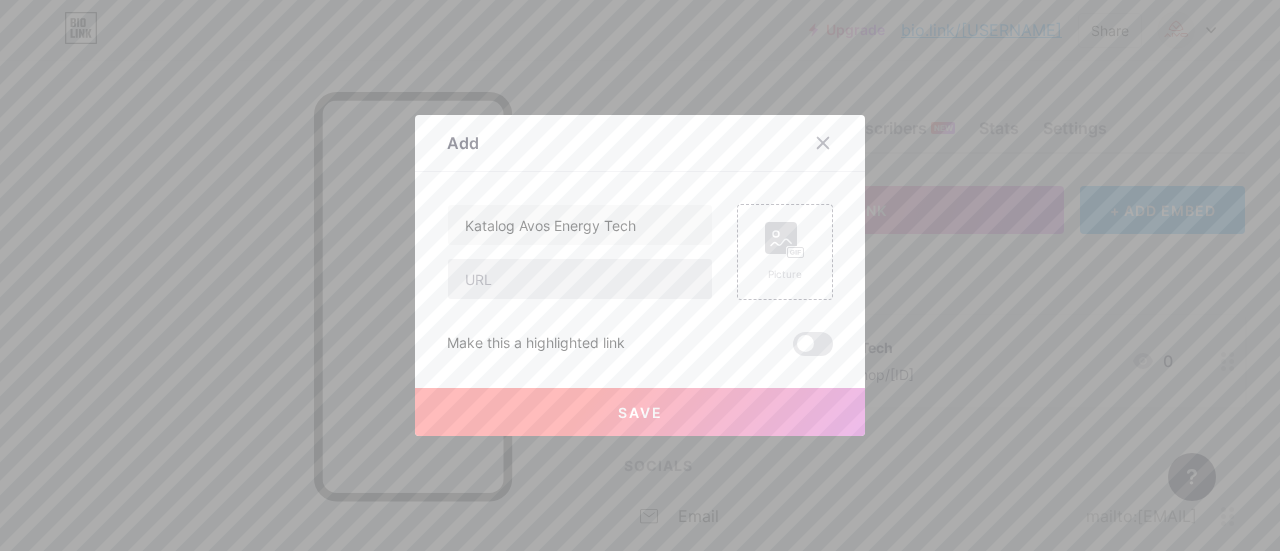 drag, startPoint x: 0, startPoint y: 0, endPoint x: 623, endPoint y: 281, distance: 683.4398 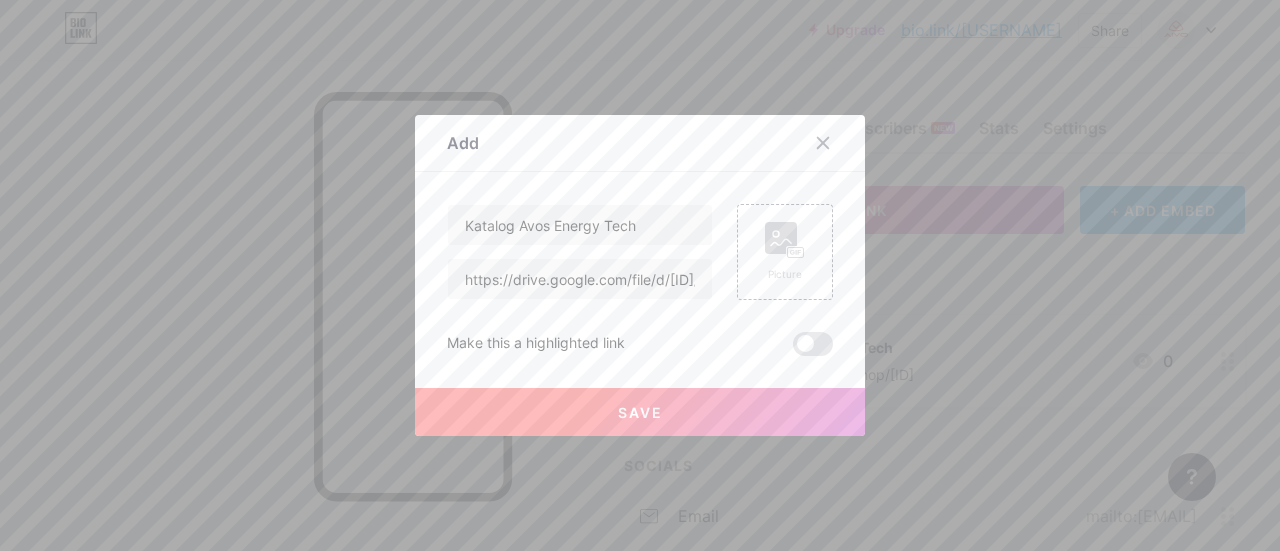 scroll, scrollTop: 0, scrollLeft: 398, axis: horizontal 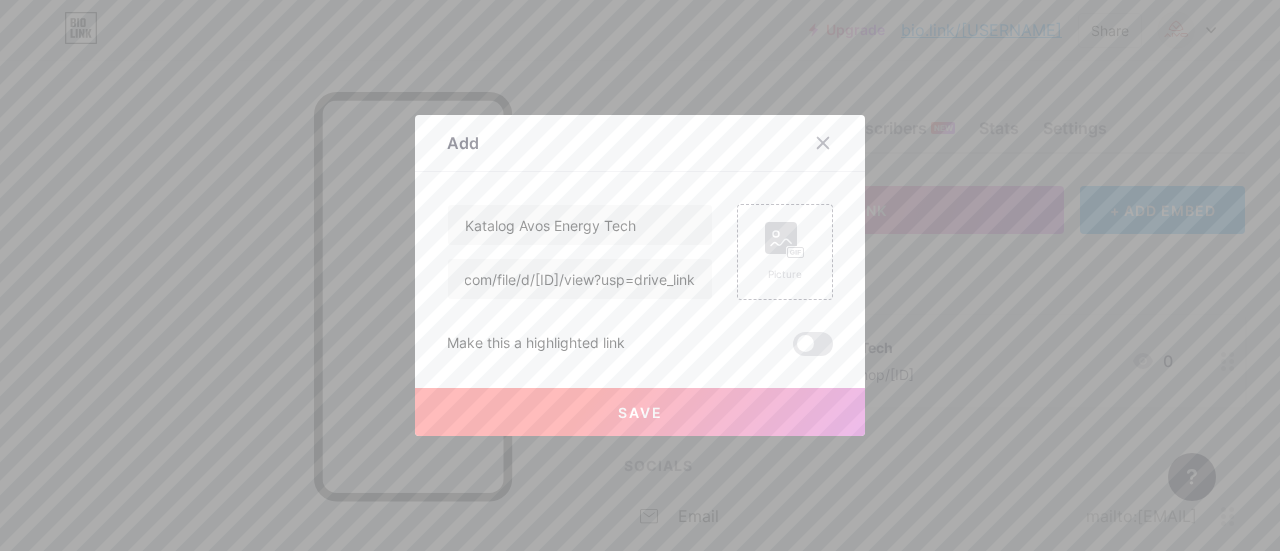 type on "https://drive.google.com/file/d/[ID]/view?usp=drive_link" 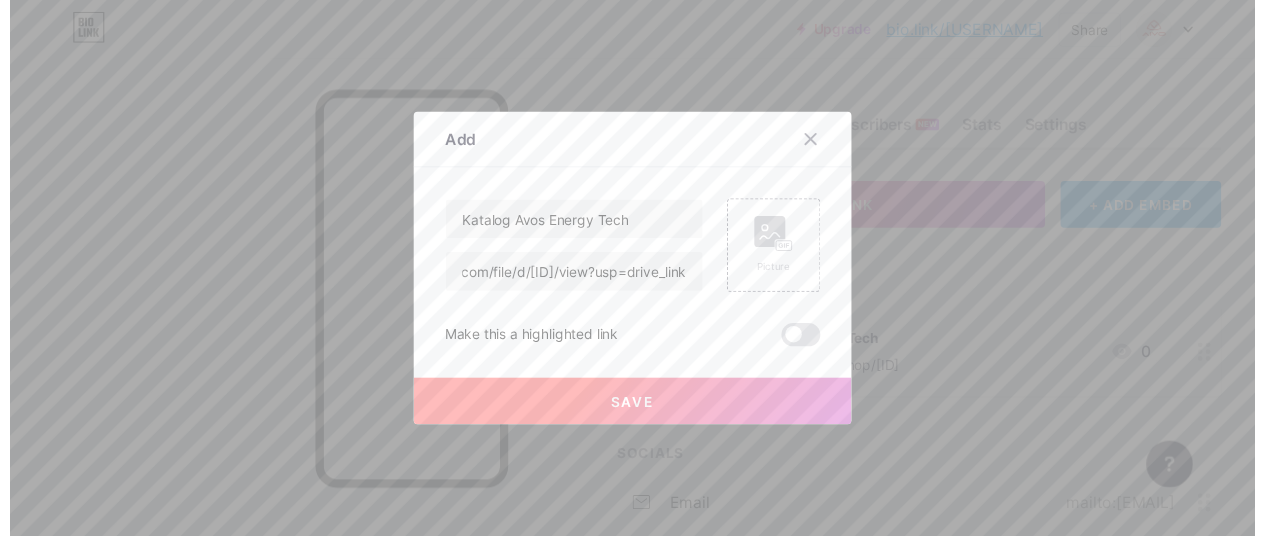 scroll, scrollTop: 0, scrollLeft: 0, axis: both 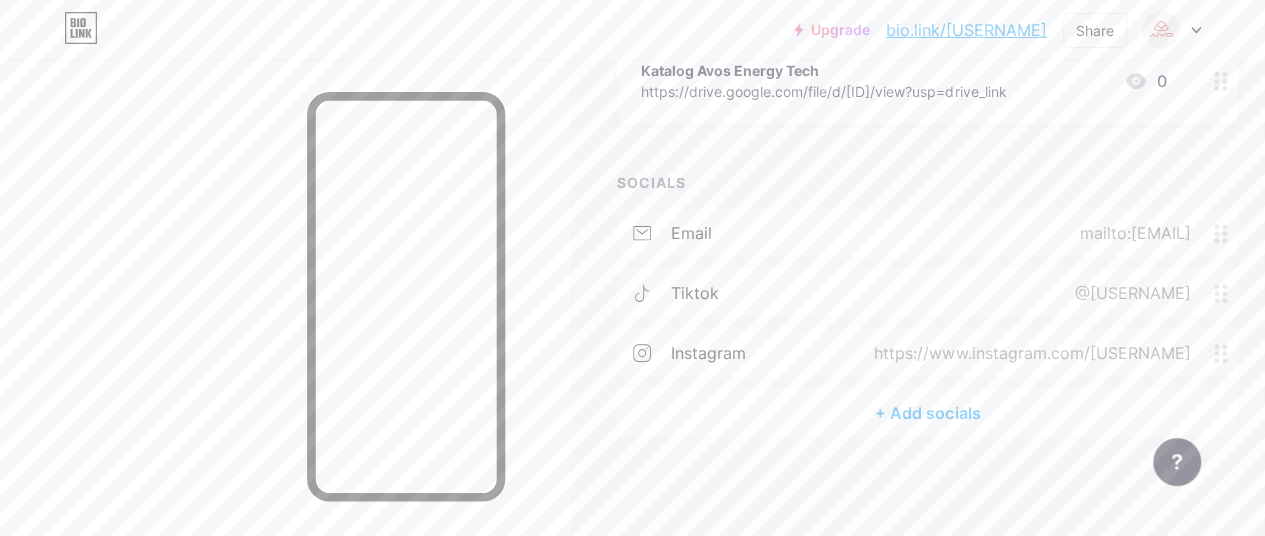 click on "+ Add socials" at bounding box center (927, 413) 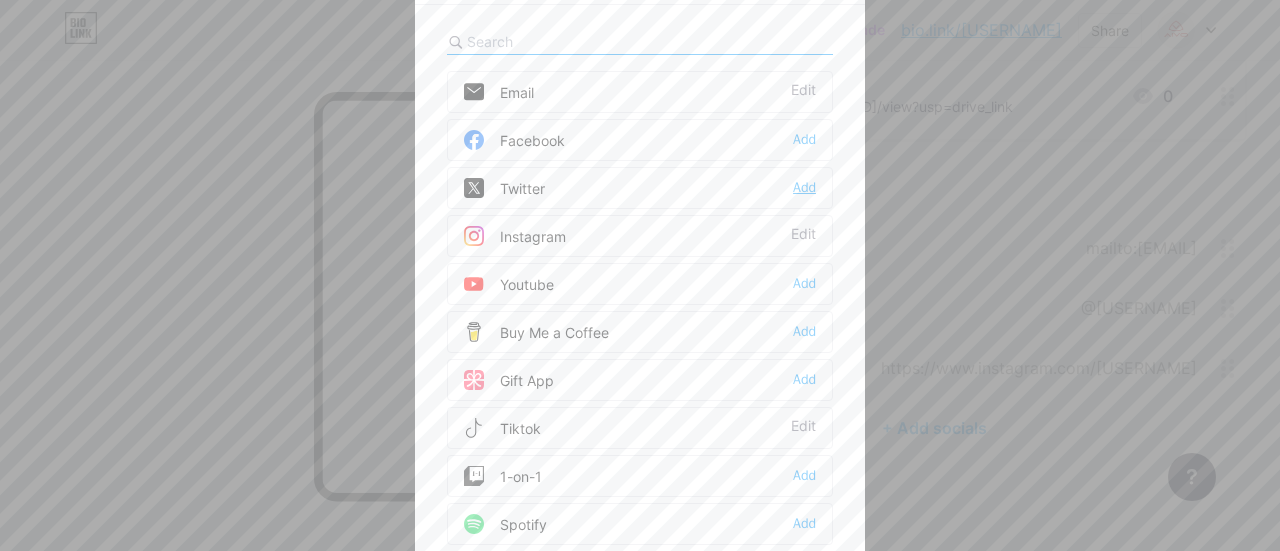 click on "Add" at bounding box center (804, 188) 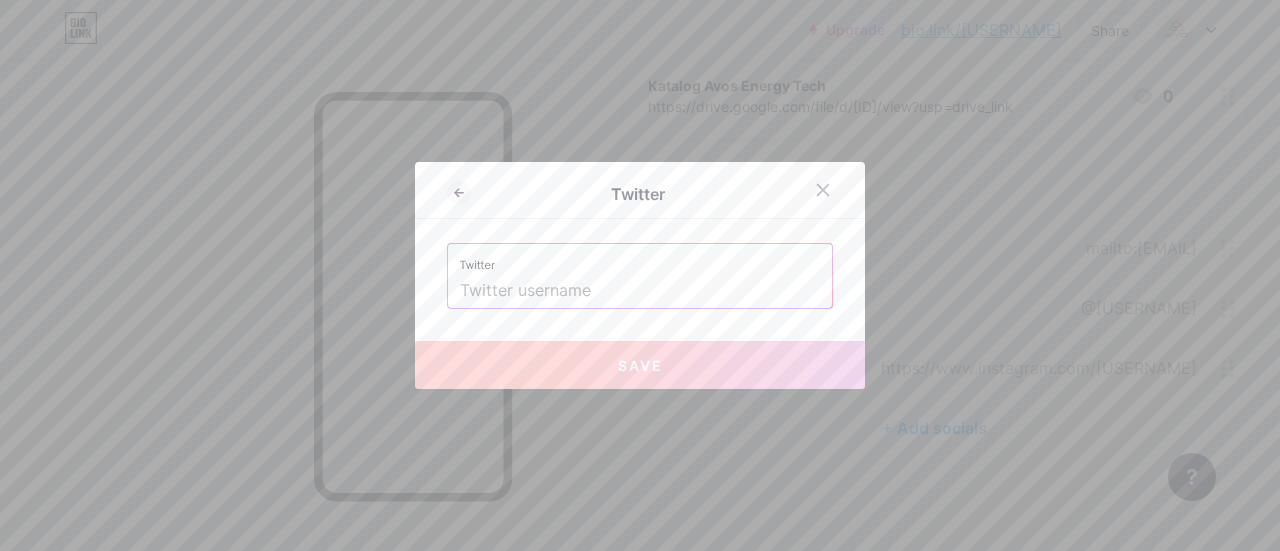 click at bounding box center [640, 291] 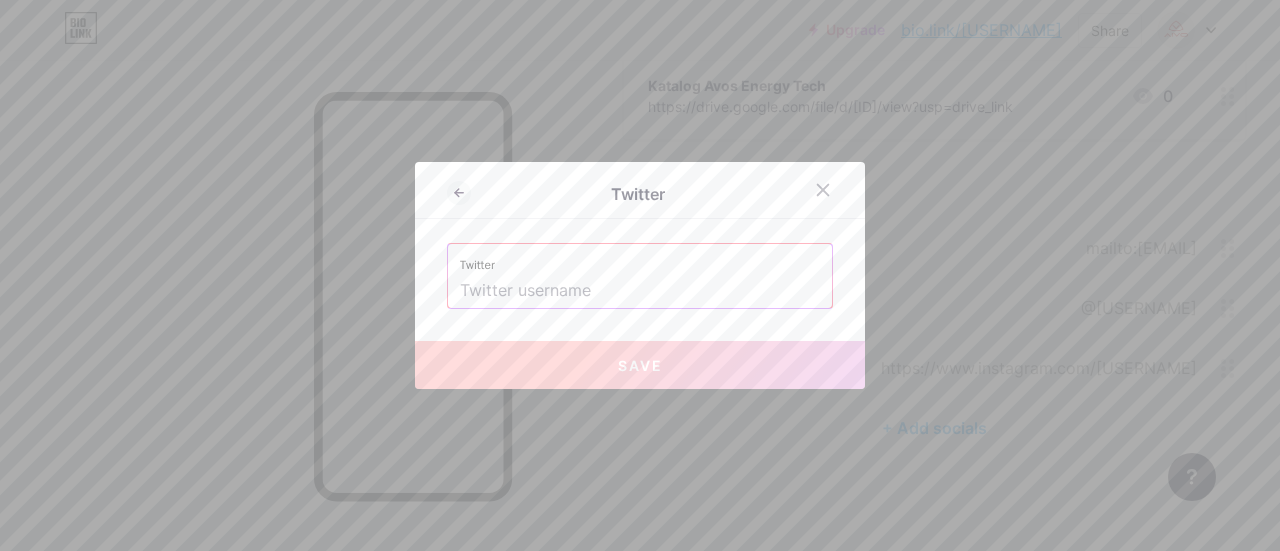 click at bounding box center [640, 291] 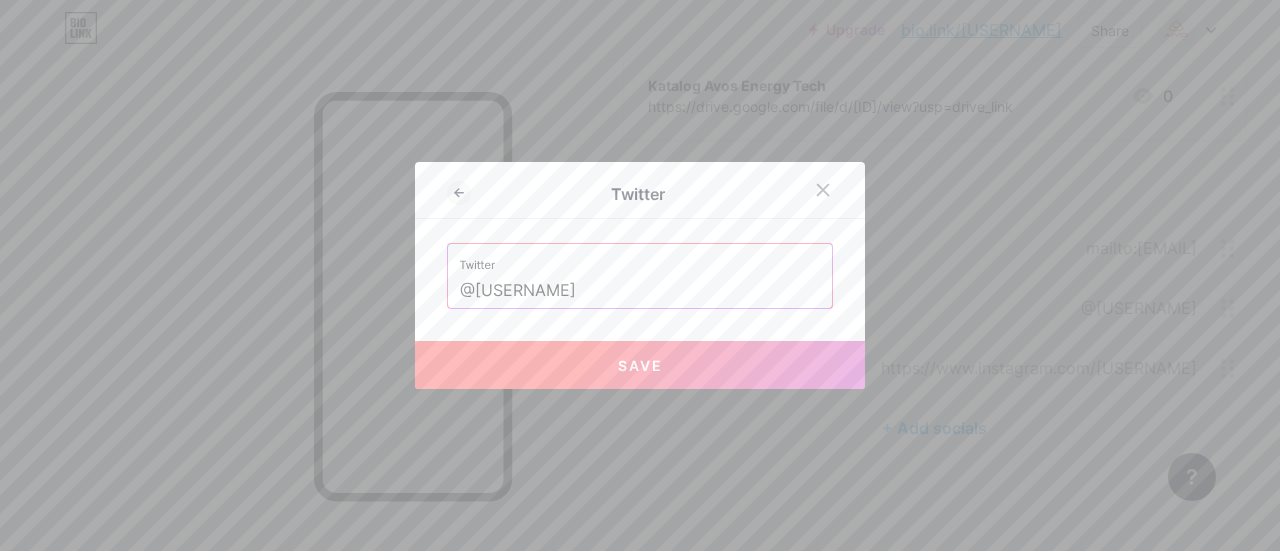 click on "Save" at bounding box center (640, 365) 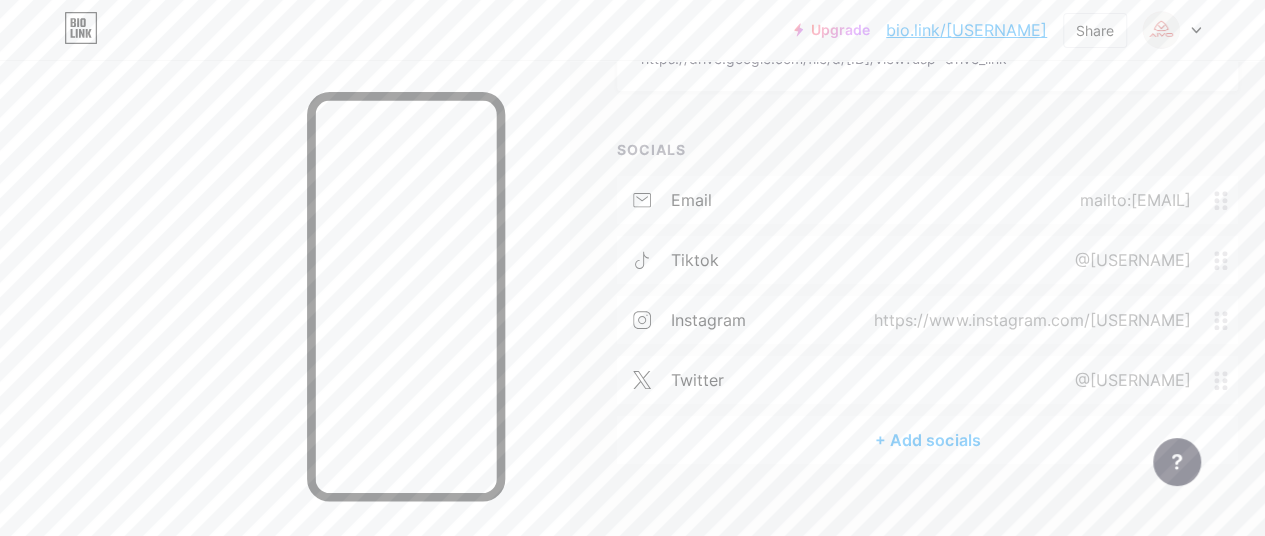 scroll, scrollTop: 445, scrollLeft: 0, axis: vertical 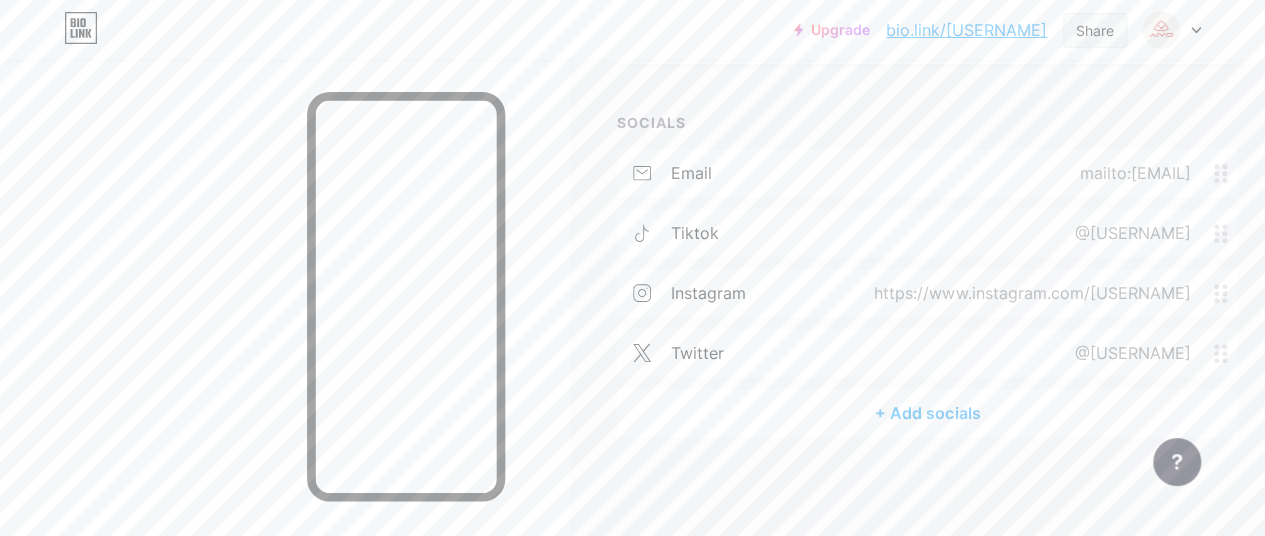click on "Share" at bounding box center [1095, 30] 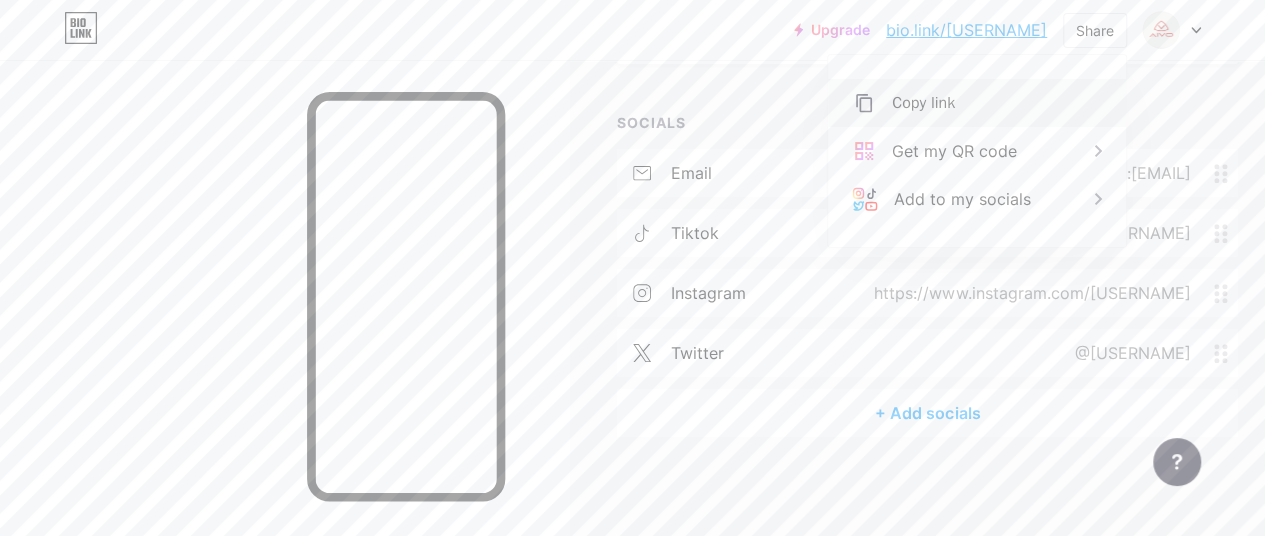 click on "Copy link" at bounding box center (977, 103) 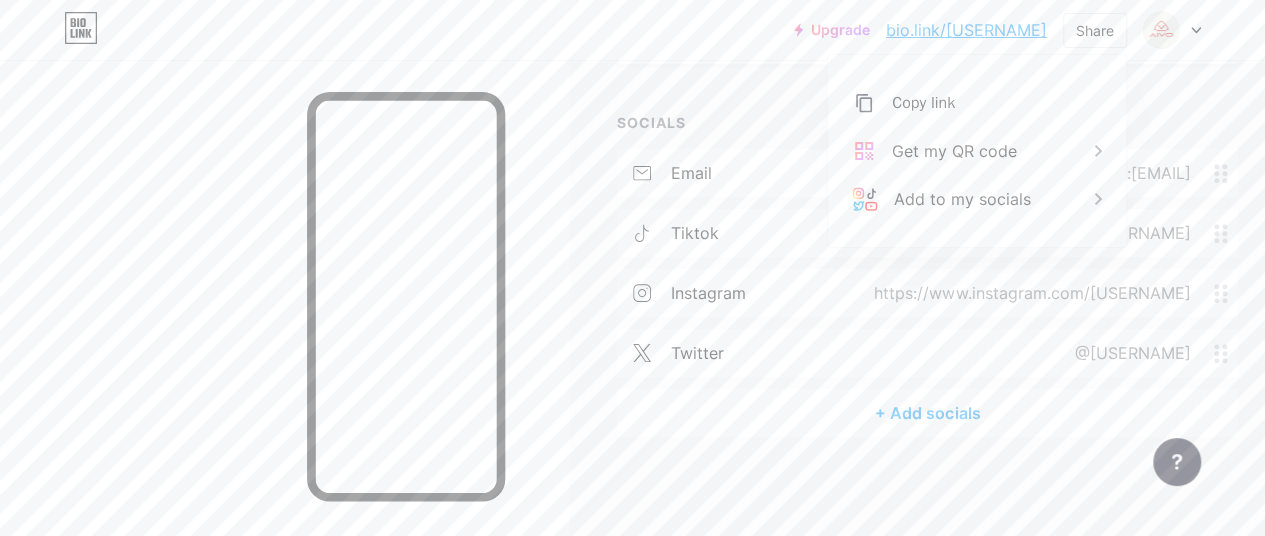 click on "instagram
@[USERNAME]" at bounding box center [927, 293] 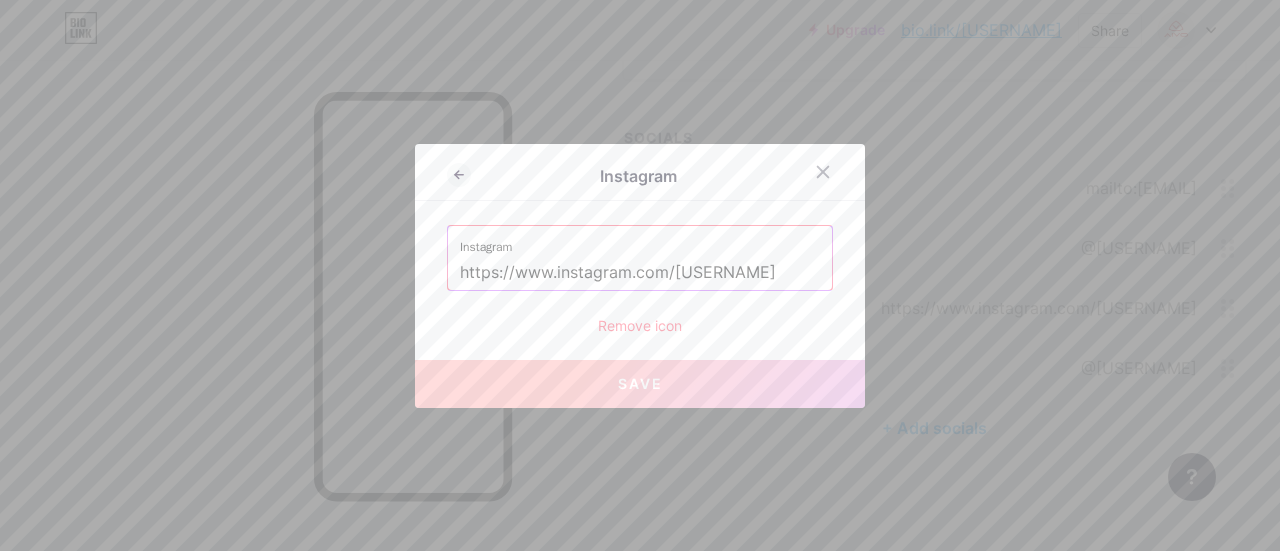click at bounding box center [640, 275] 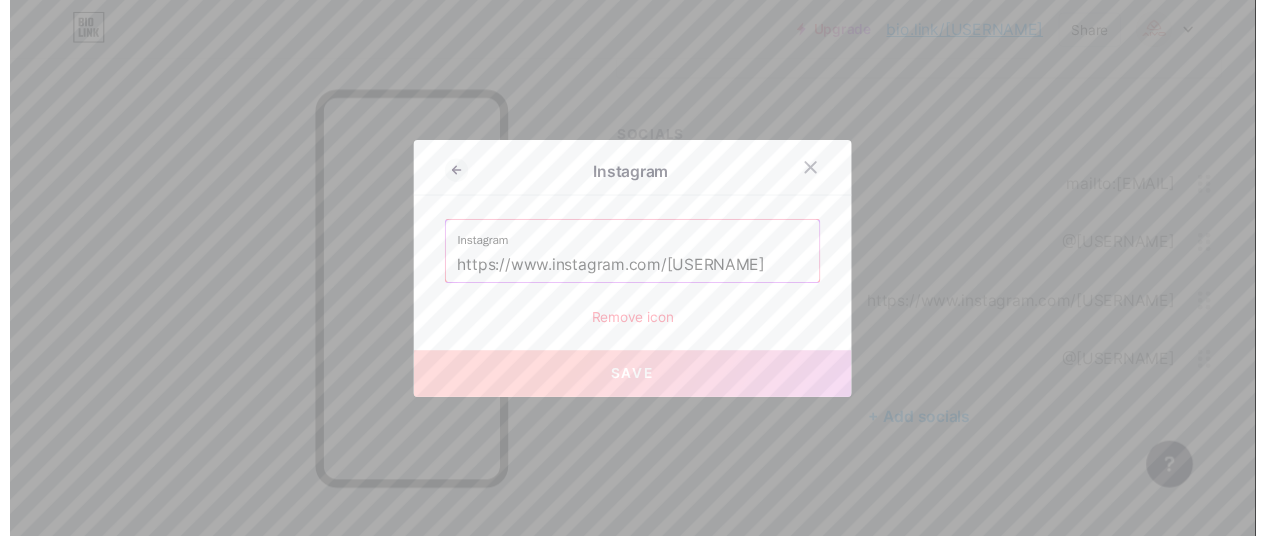 scroll, scrollTop: 445, scrollLeft: 0, axis: vertical 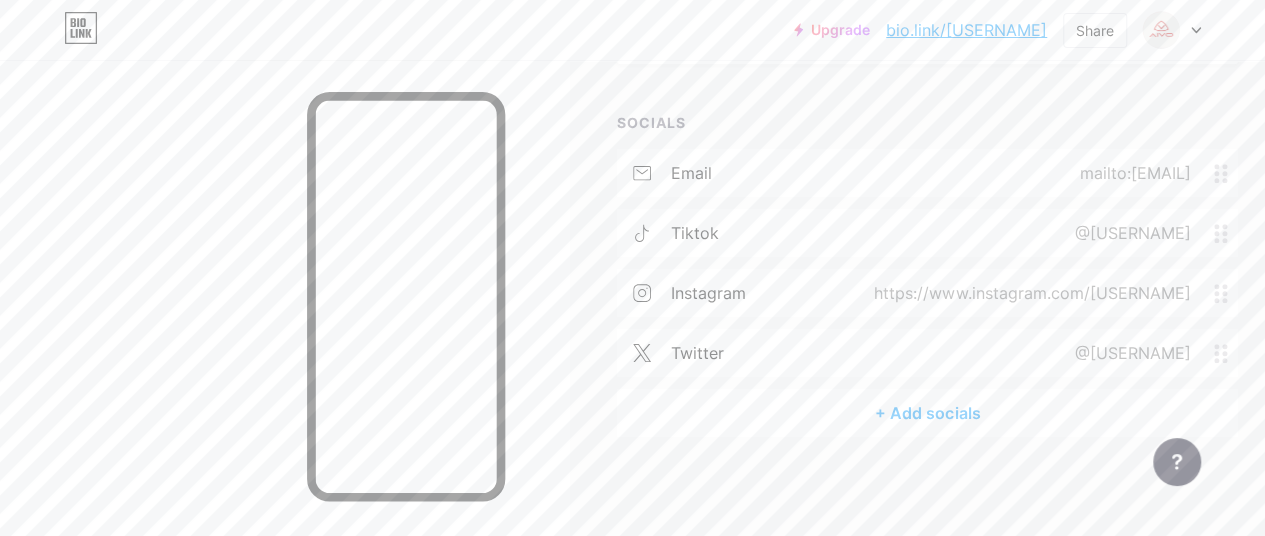 click on "@[USERNAME]" at bounding box center [1128, 233] 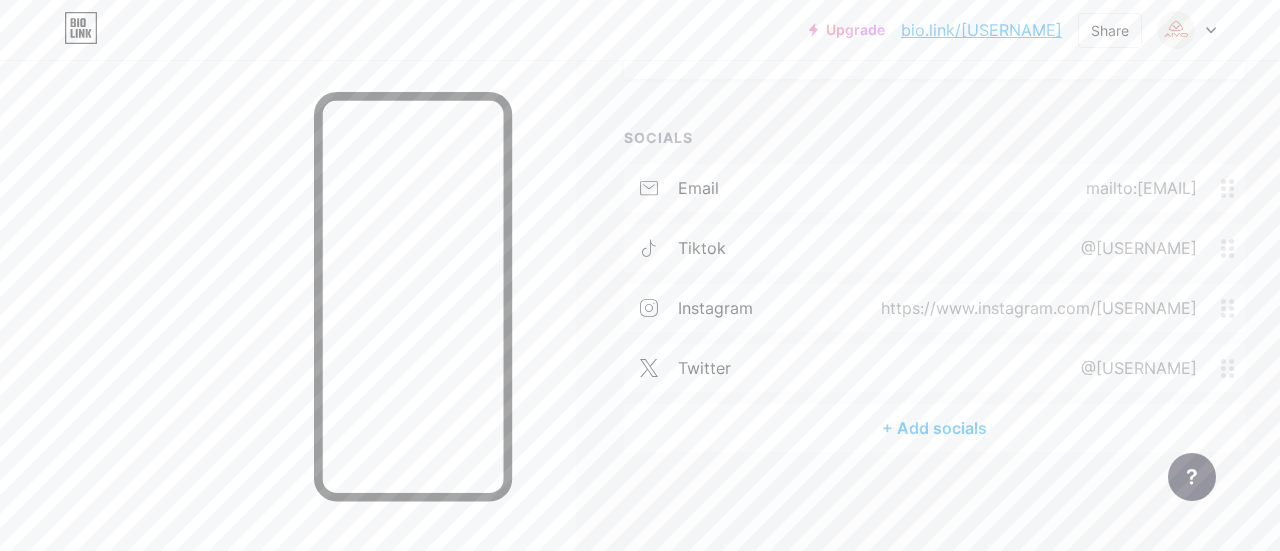 click on "energytechavos" at bounding box center (640, 273) 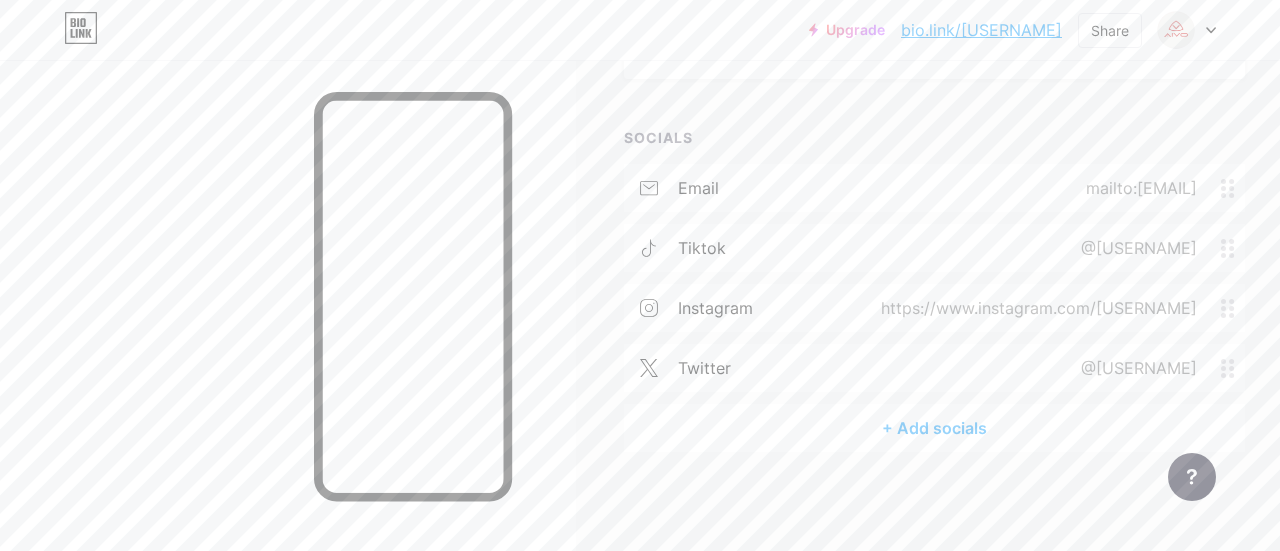 click on "Save" at bounding box center (640, 383) 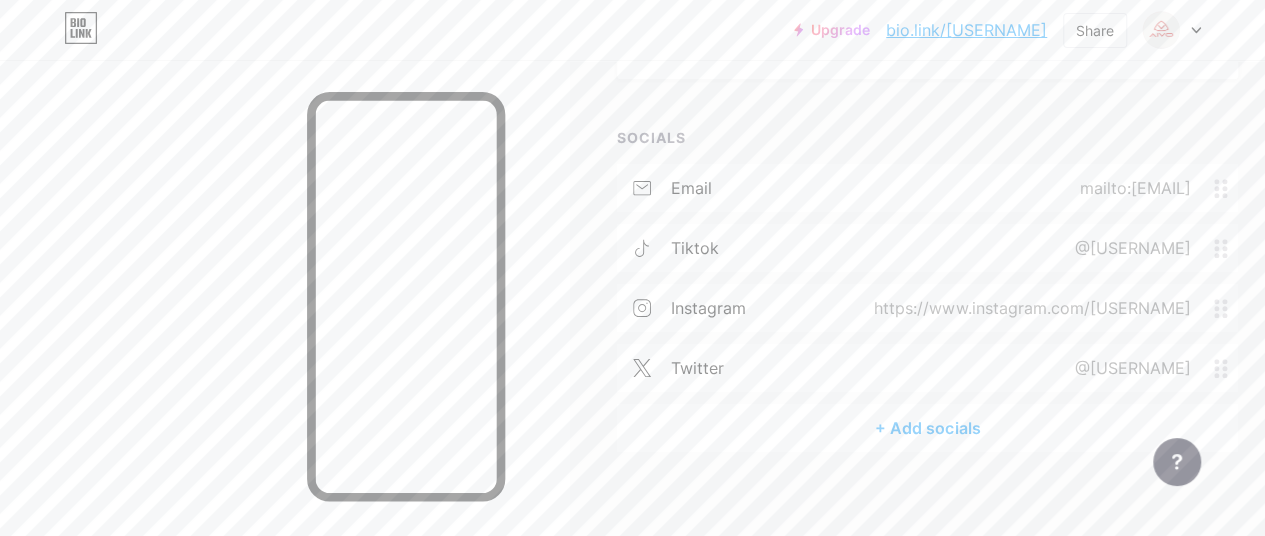 click 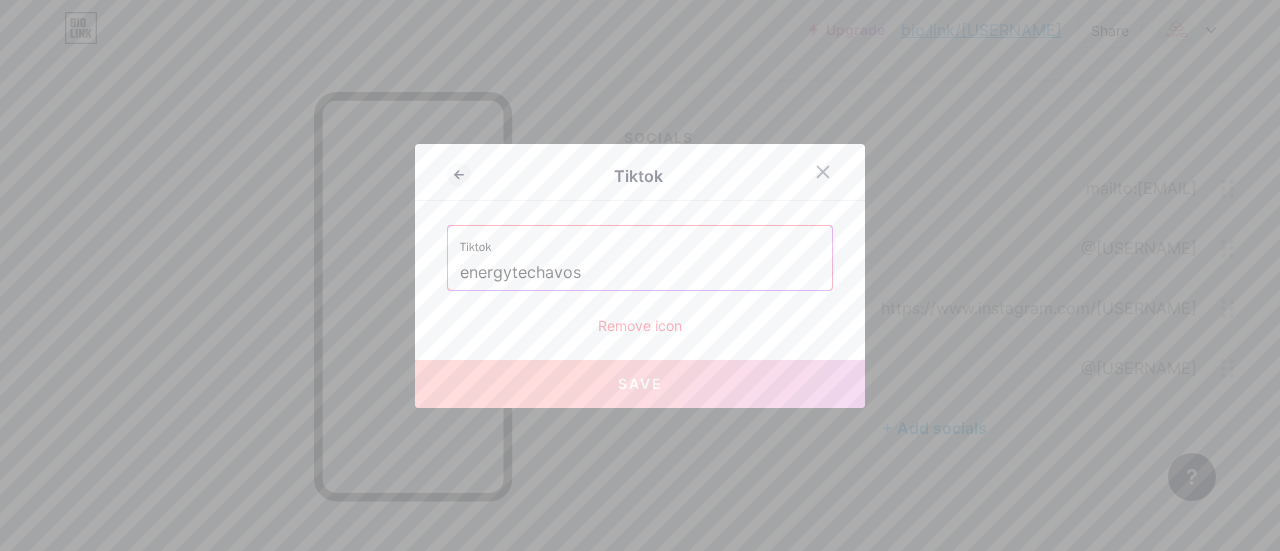 click on "Save" at bounding box center (640, 383) 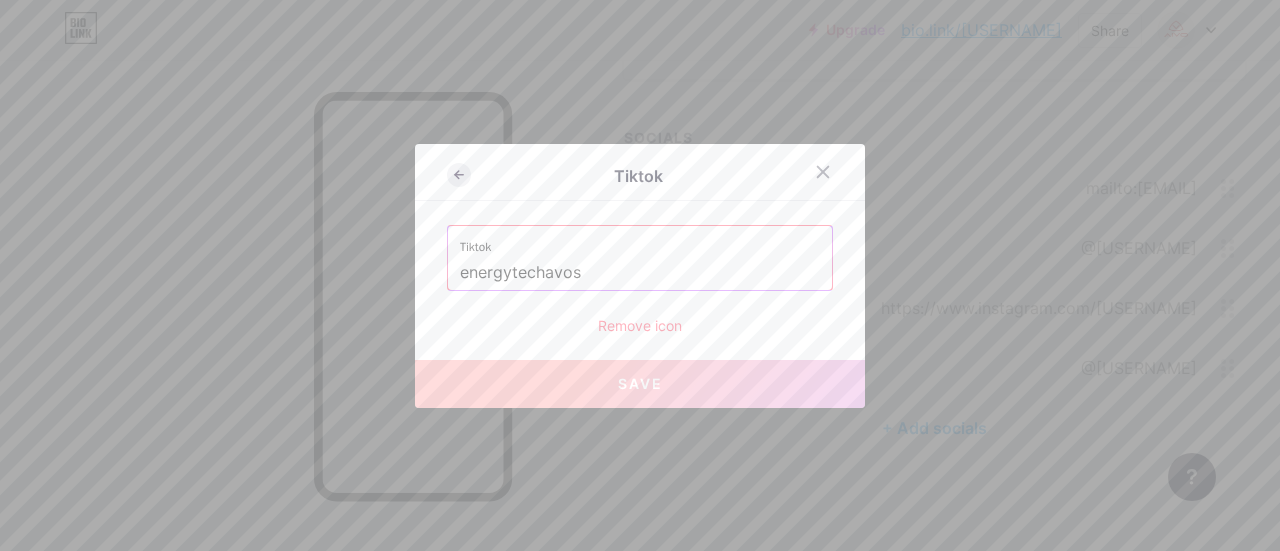 click 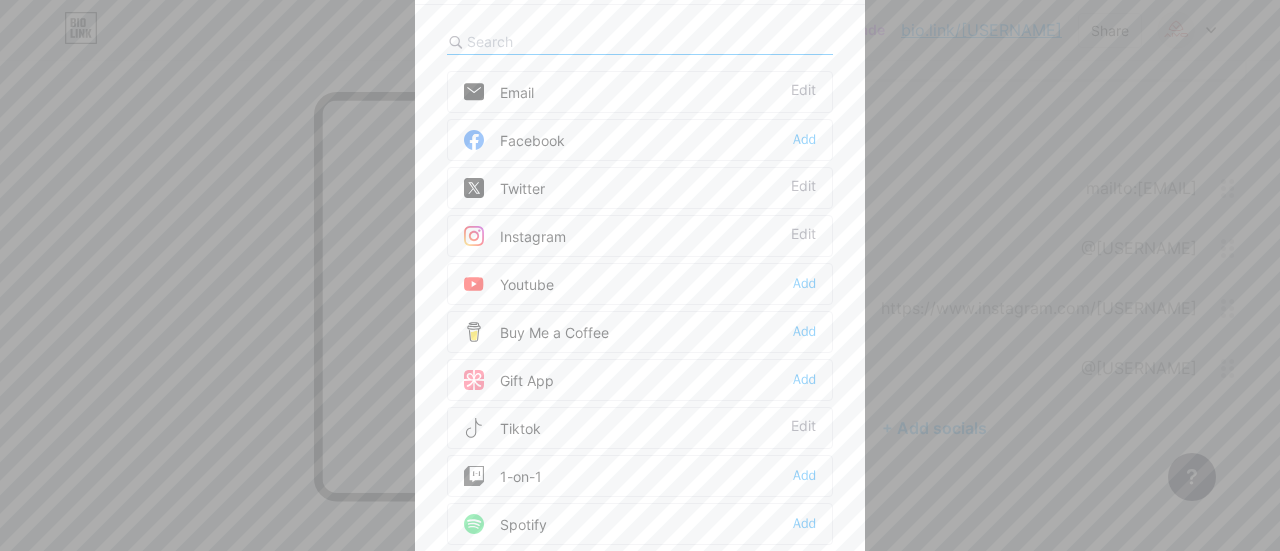 click at bounding box center [640, 275] 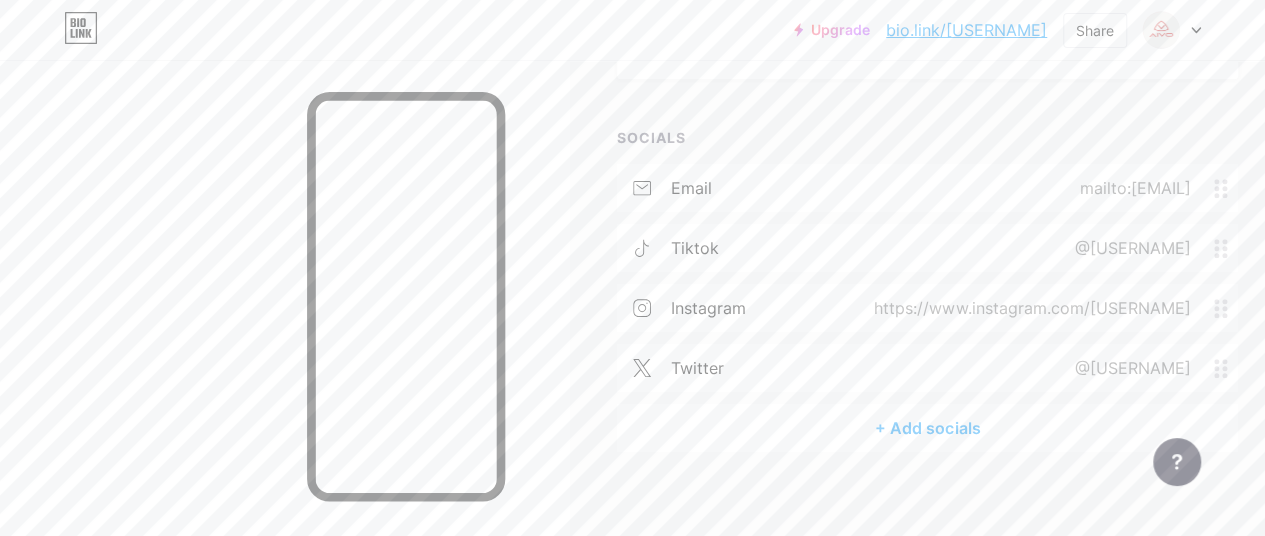 click 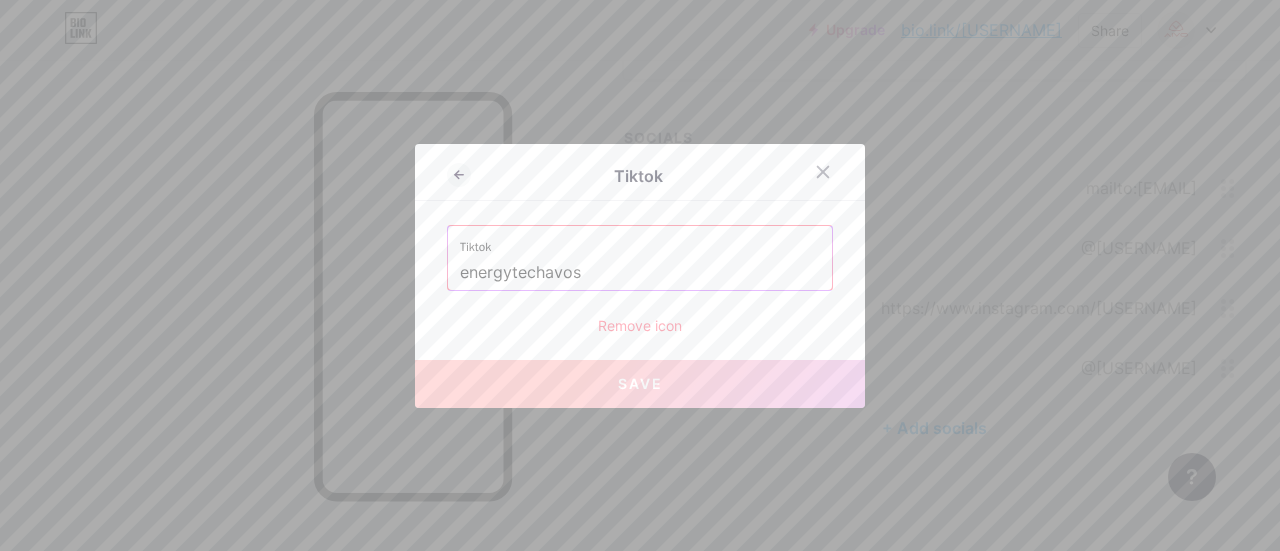 click on "Remove icon" at bounding box center (640, 325) 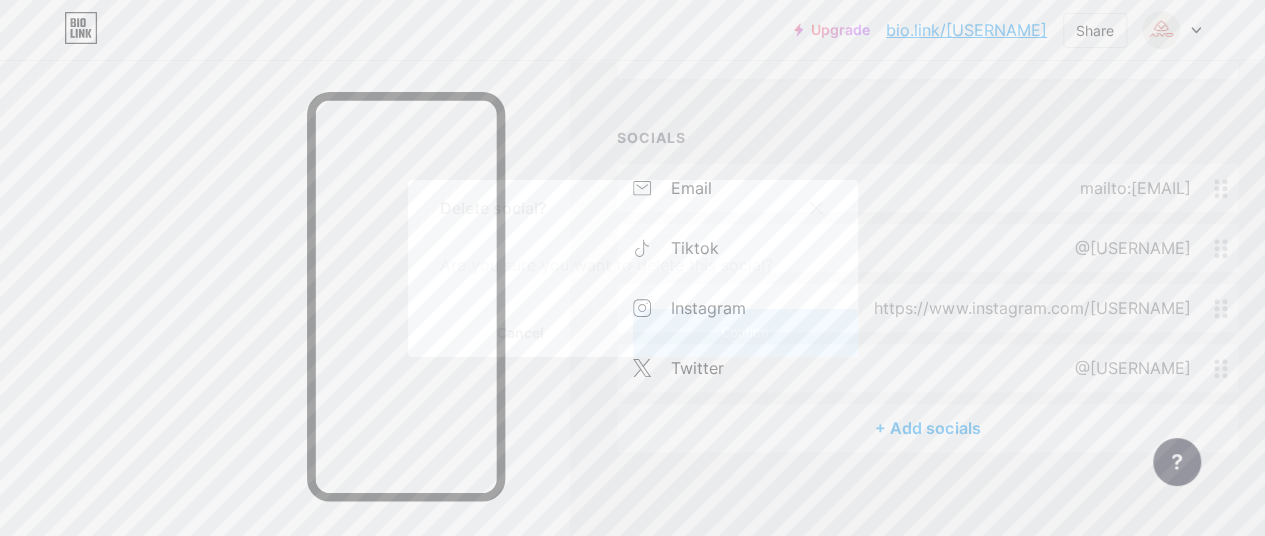 click on "Confirm" at bounding box center [745, 333] 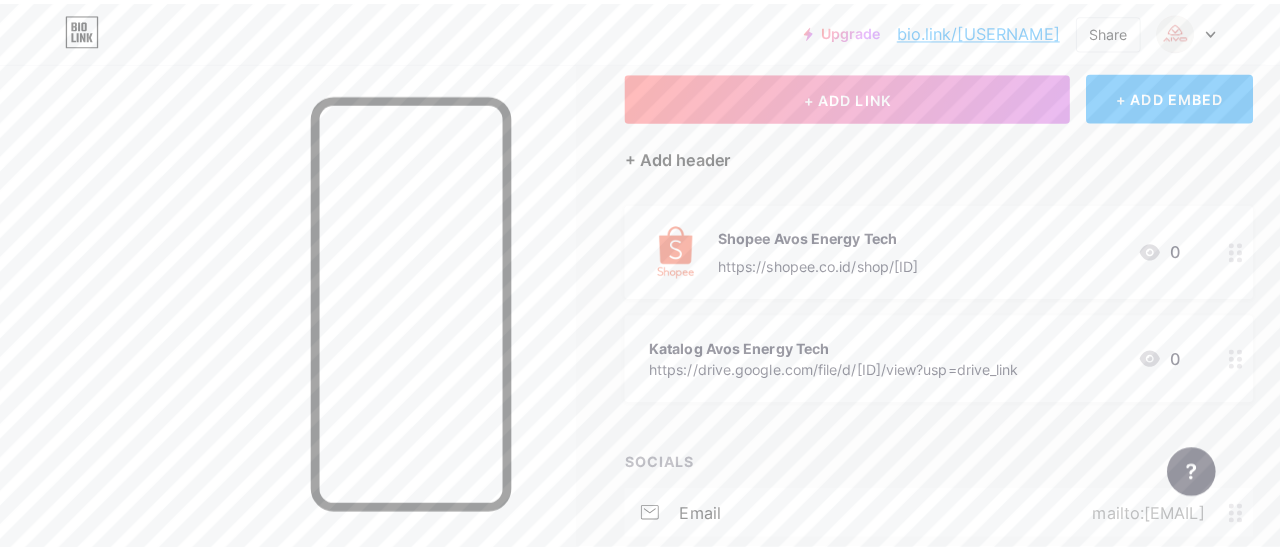 scroll, scrollTop: 85, scrollLeft: 0, axis: vertical 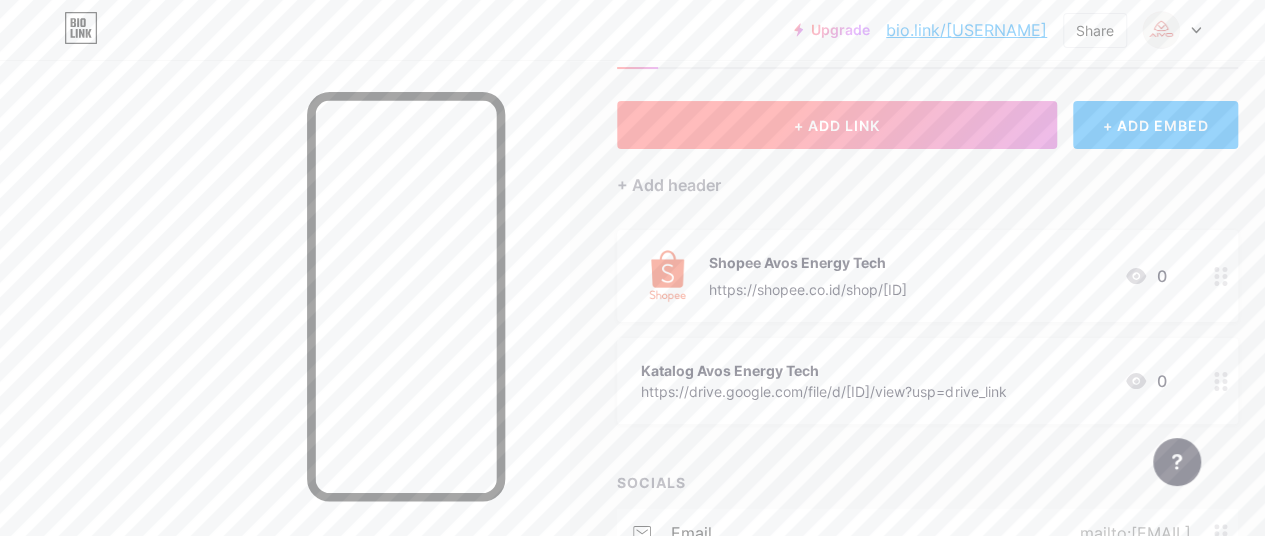 click on "+ ADD LINK" at bounding box center [837, 125] 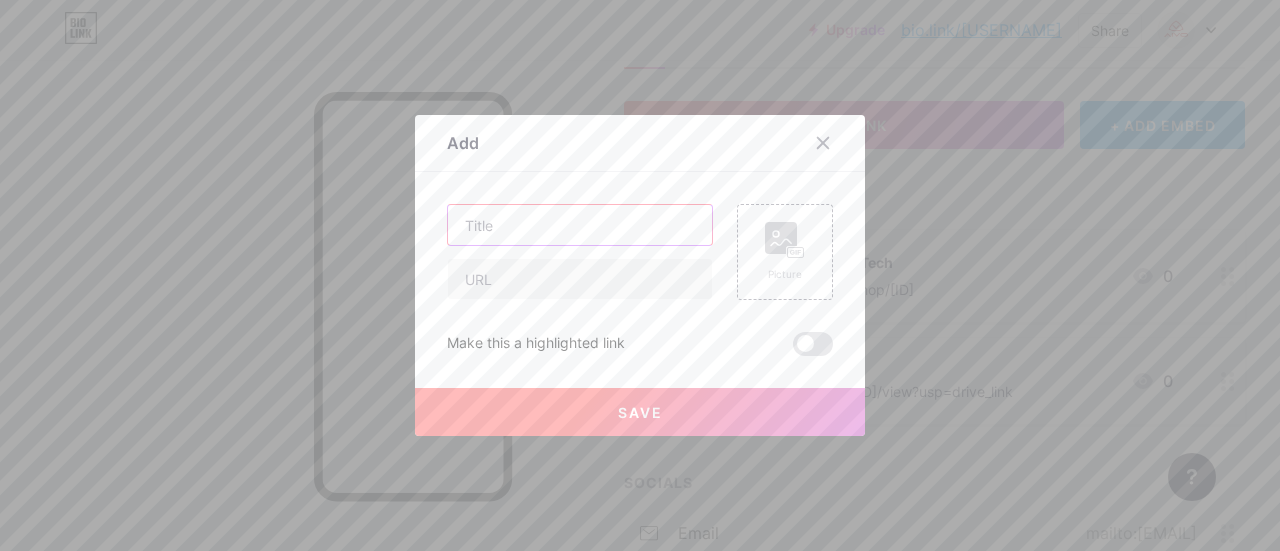 click at bounding box center (580, 225) 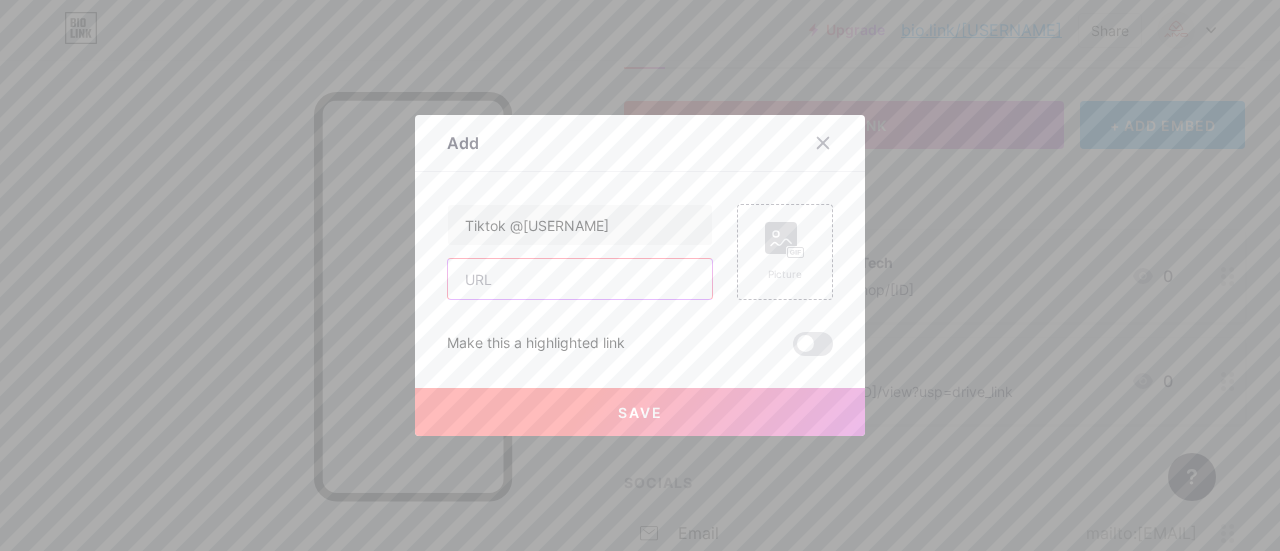 click at bounding box center [580, 279] 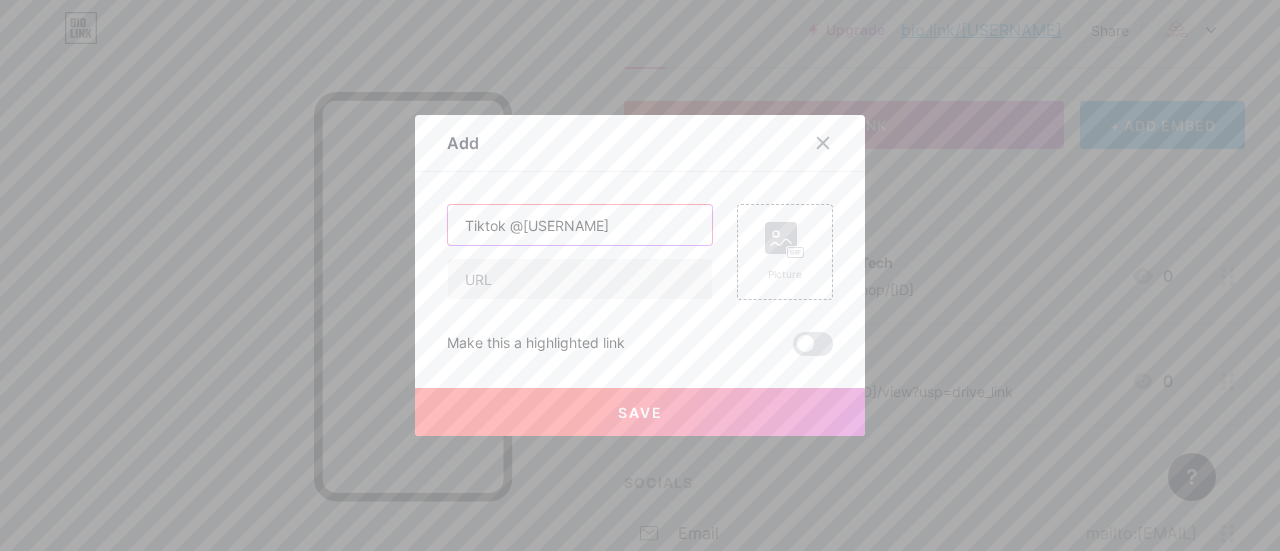 drag, startPoint x: 629, startPoint y: 209, endPoint x: 506, endPoint y: 235, distance: 125.71794 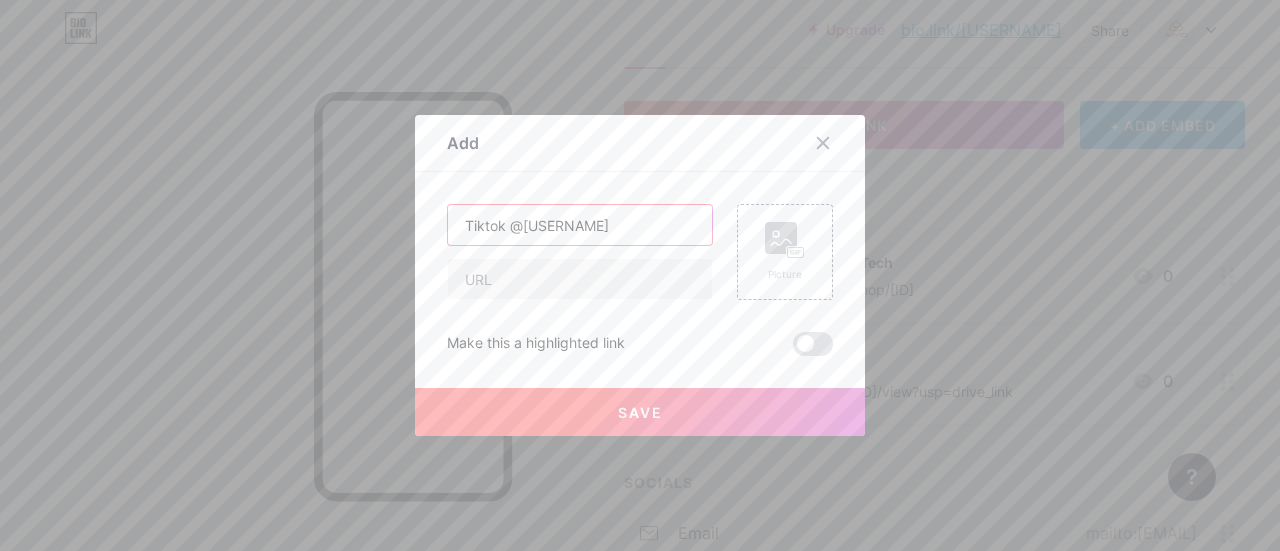 click on "Tiktok @[USERNAME]" at bounding box center [580, 225] 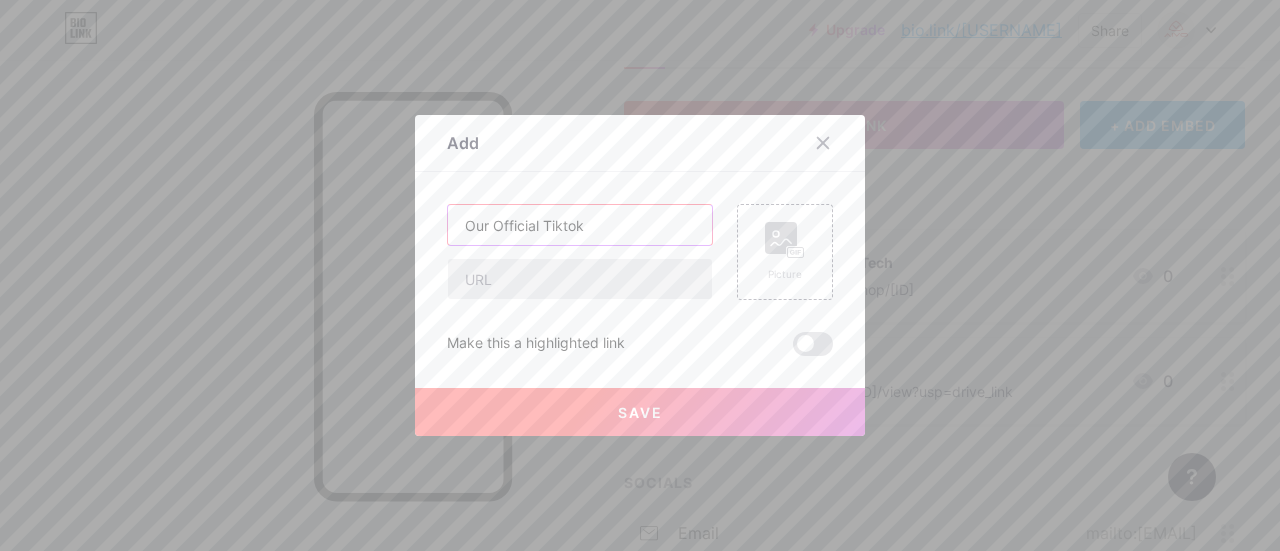 type on "Our Official Tiktok" 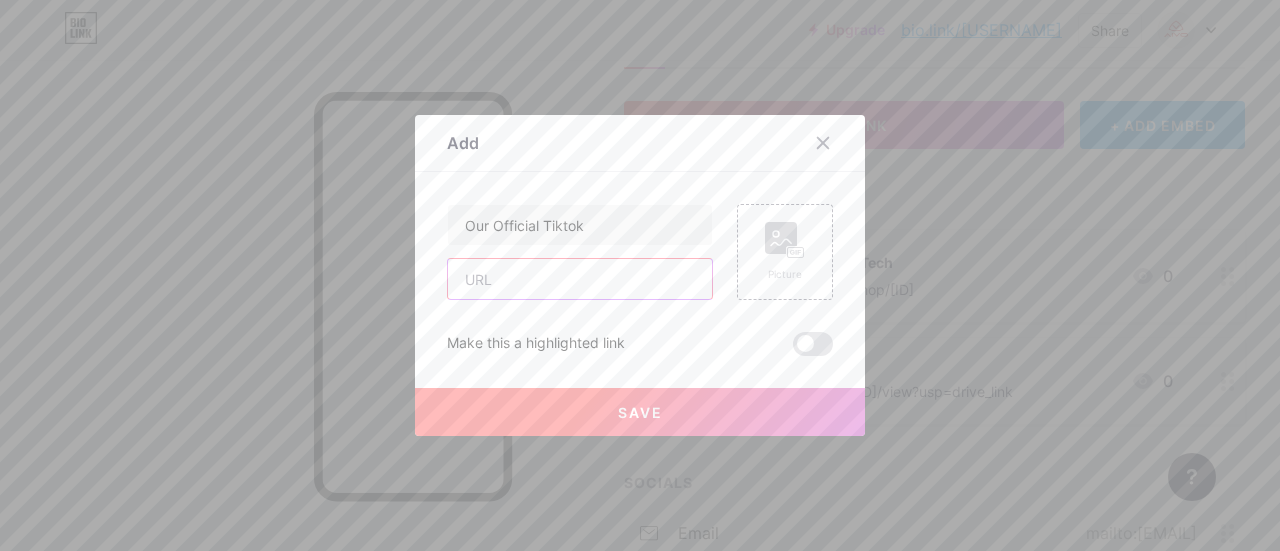 click at bounding box center [580, 279] 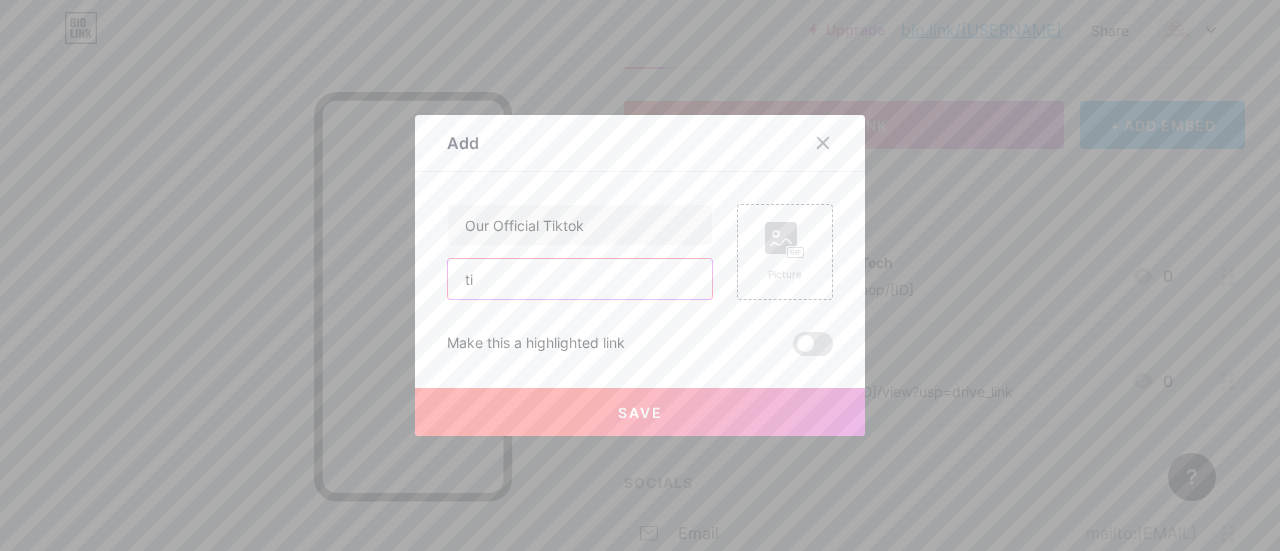 type on "t" 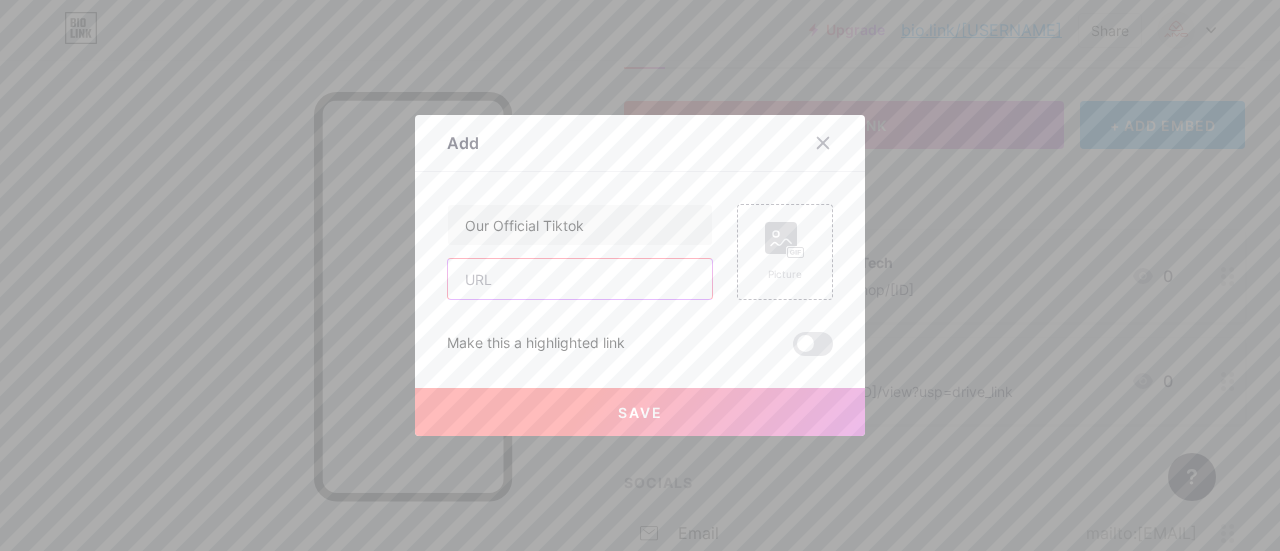 click at bounding box center [580, 279] 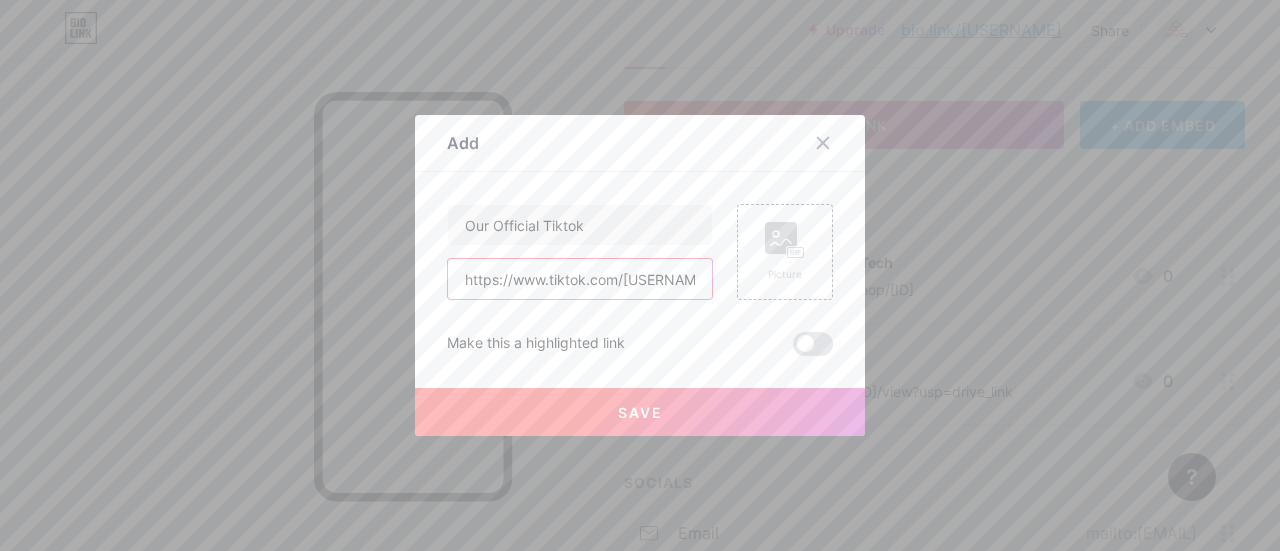 scroll, scrollTop: 0, scrollLeft: 306, axis: horizontal 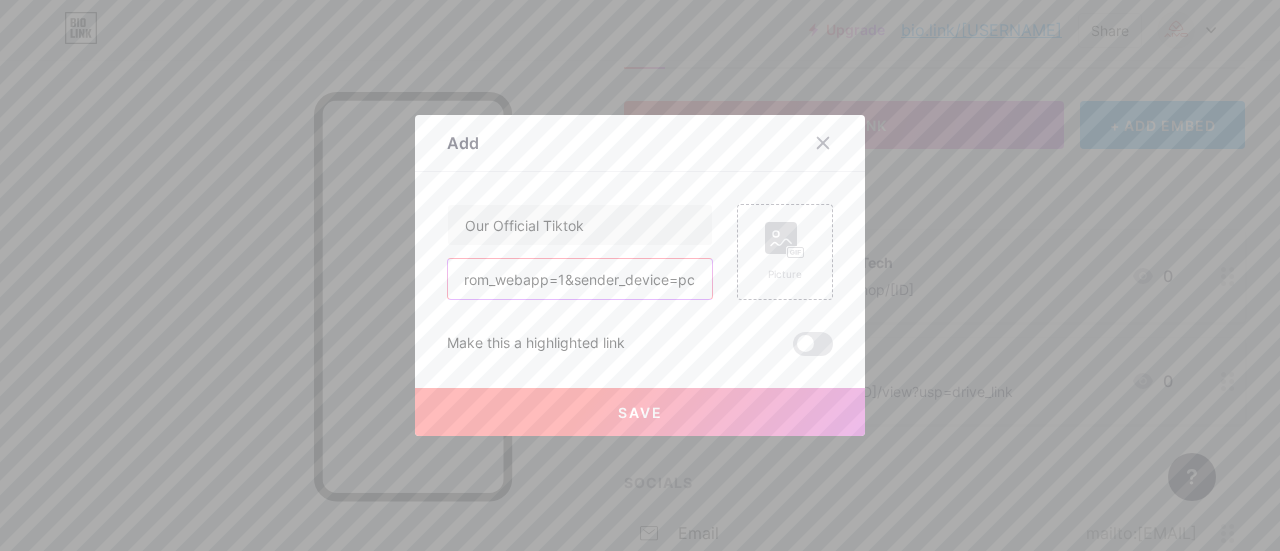 type on "https://www.tiktok.com/[USERNAME]?is_from_webapp=1&sender_device=pc" 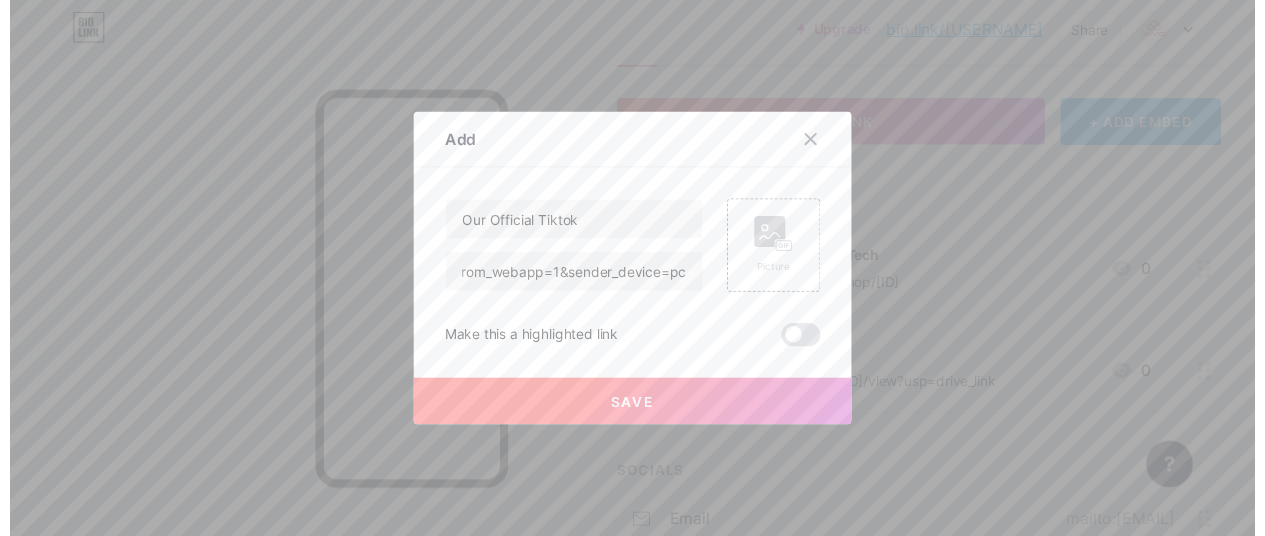 scroll, scrollTop: 0, scrollLeft: 0, axis: both 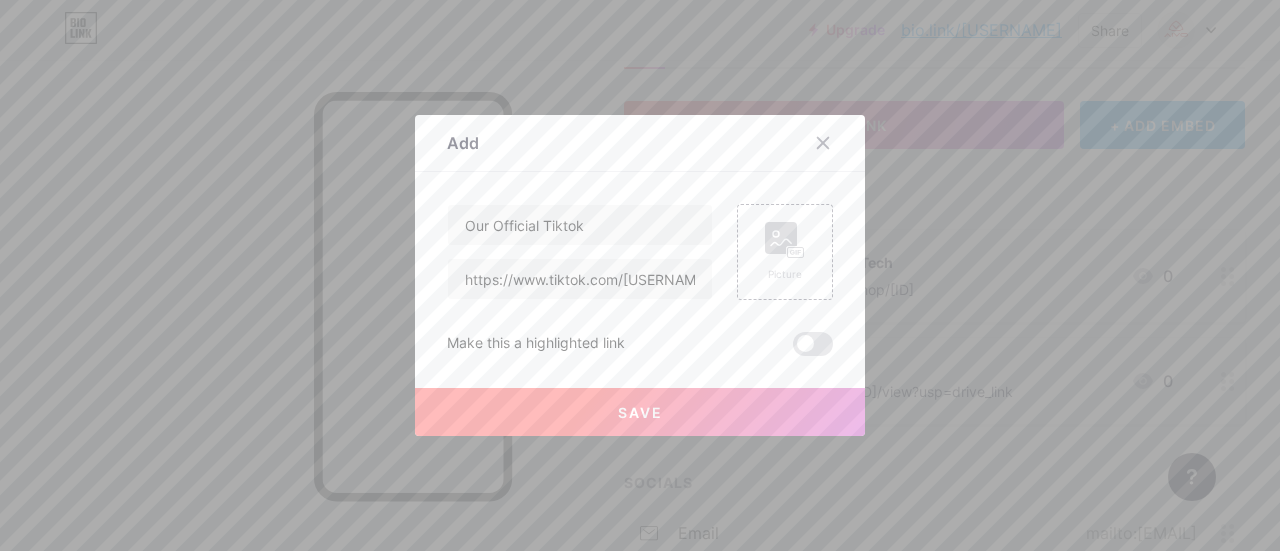 click on "Save" at bounding box center (640, 412) 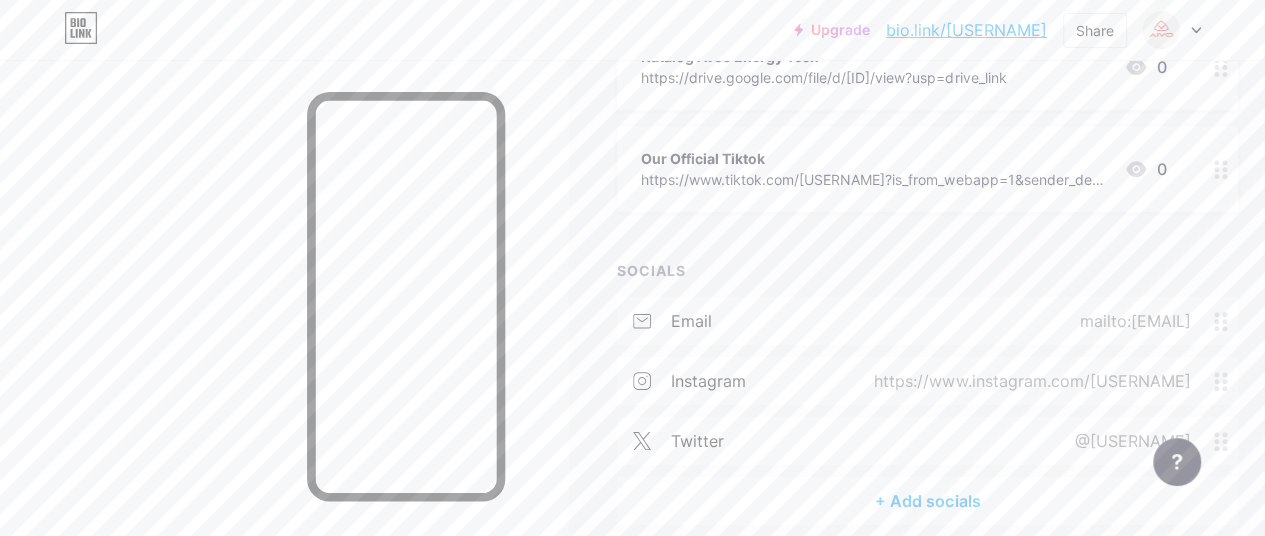 scroll, scrollTop: 400, scrollLeft: 0, axis: vertical 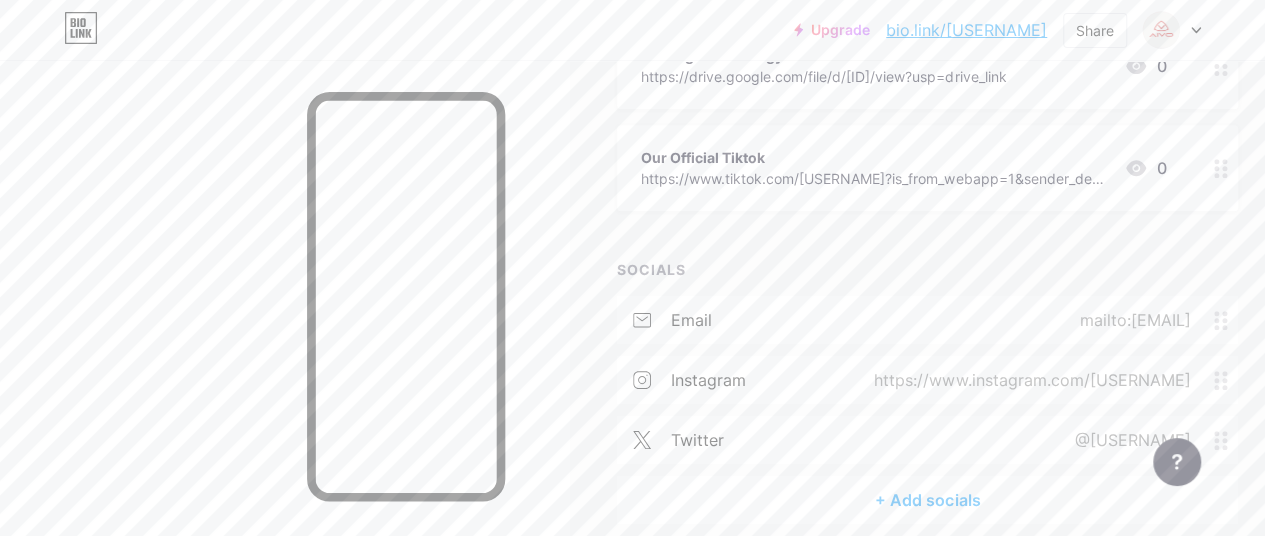 click on "https://www.instagram.com/[USERNAME]" at bounding box center (1028, 380) 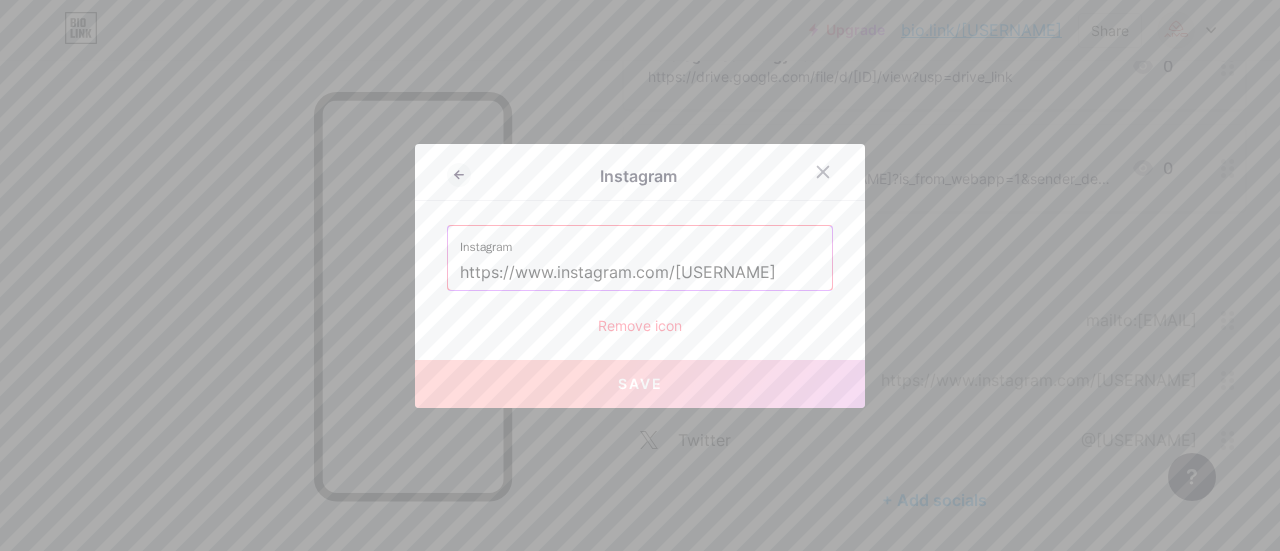 click on "https://www.instagram.com/[USERNAME]" at bounding box center [640, 273] 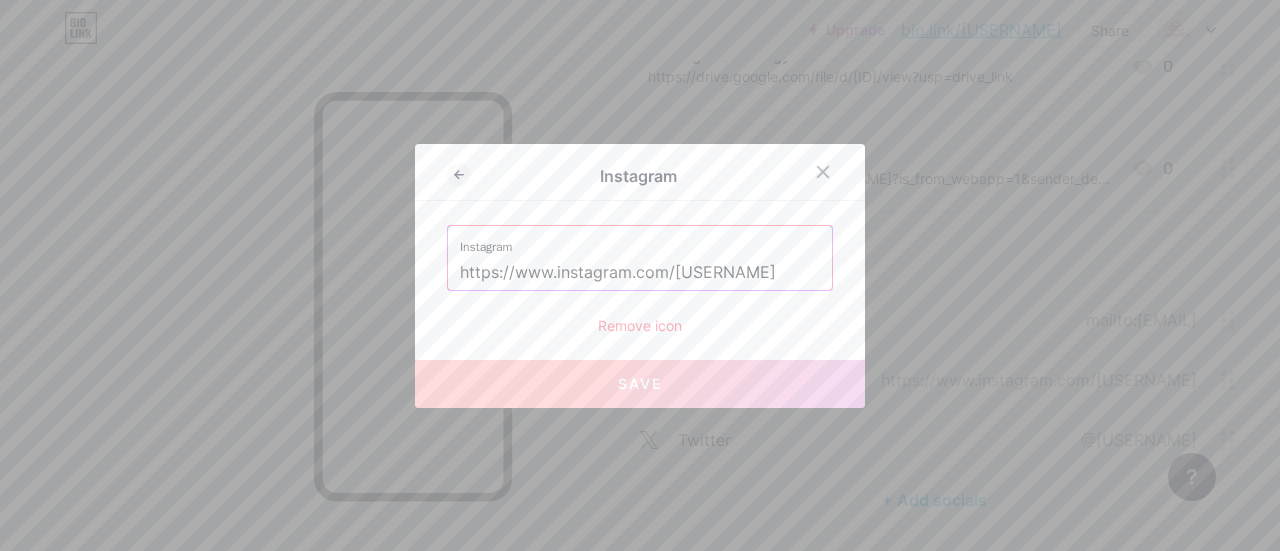 drag, startPoint x: 665, startPoint y: 273, endPoint x: 454, endPoint y: 273, distance: 211 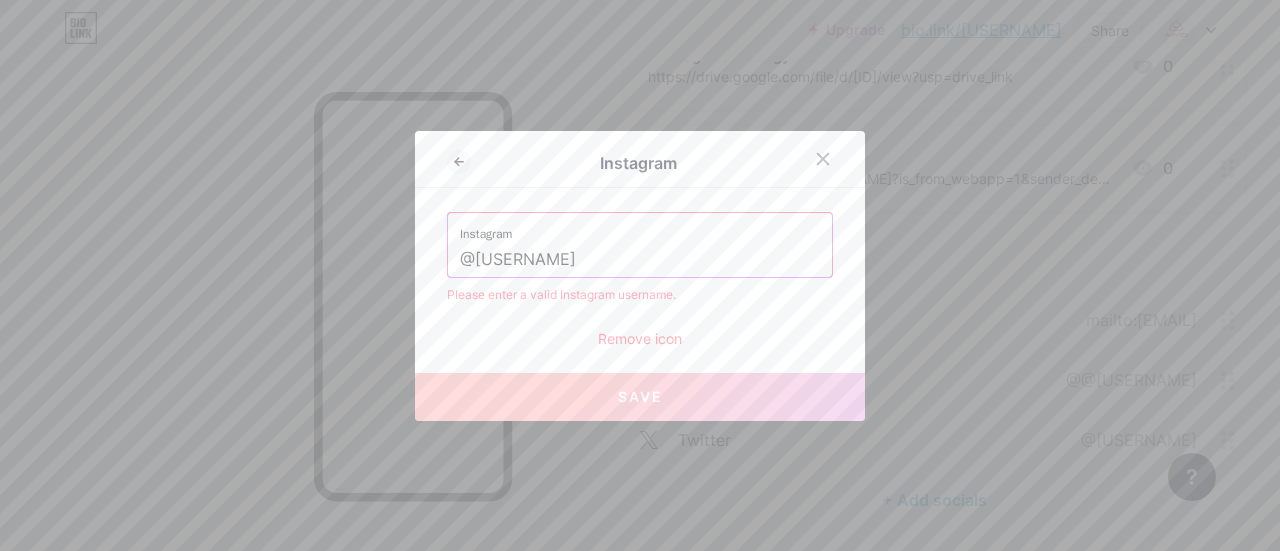 type on "@[USERNAME]" 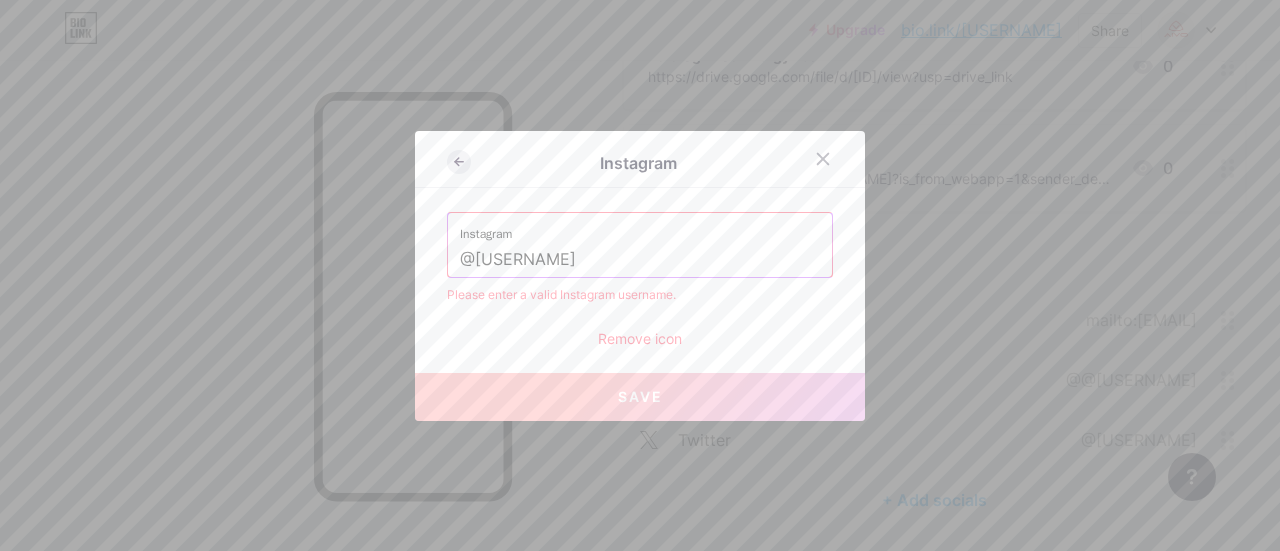 click 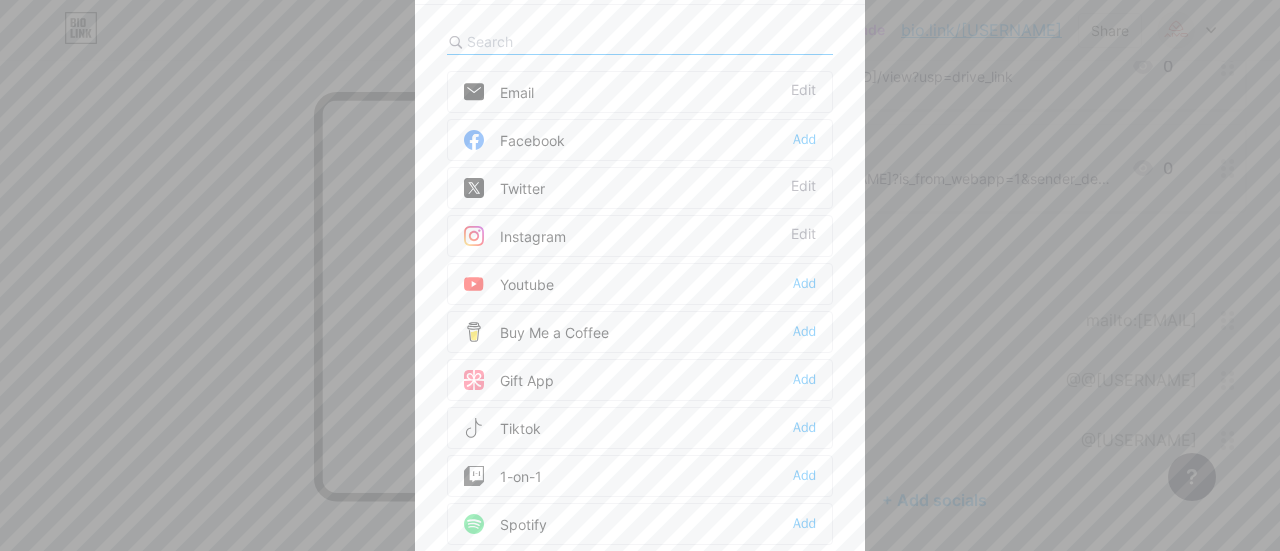 click at bounding box center [640, 275] 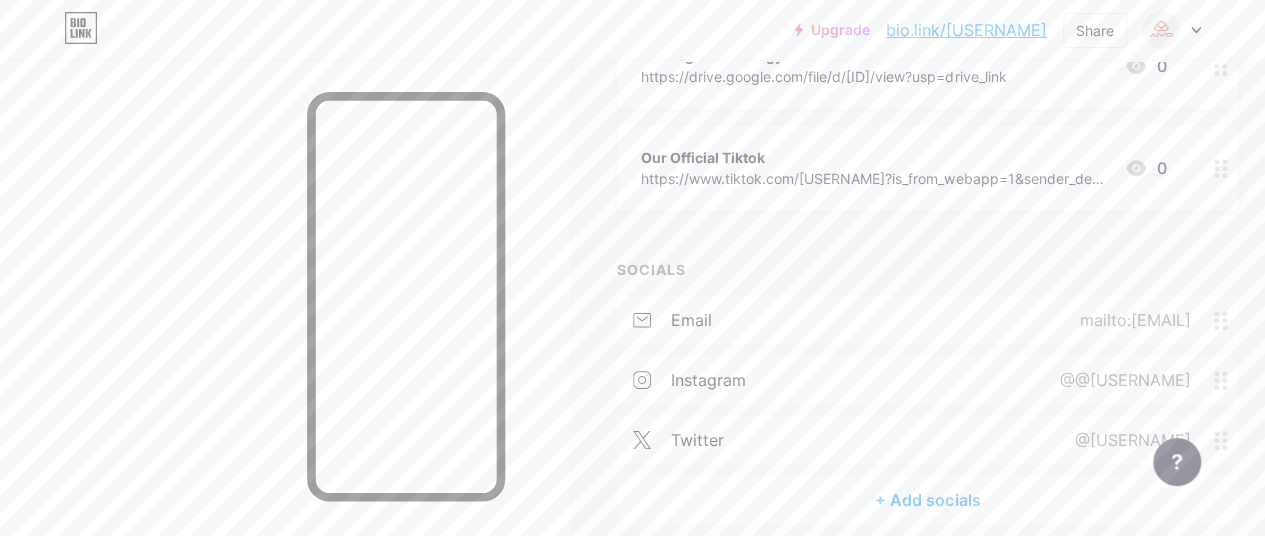 click on "@@[USERNAME]" at bounding box center (1120, 380) 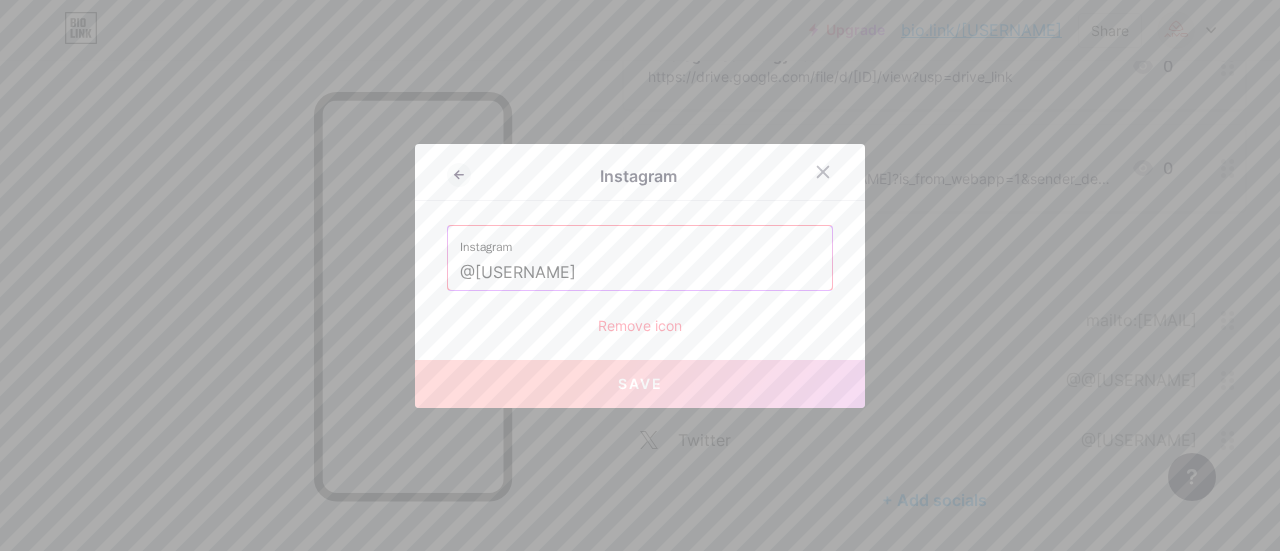 click on "@[USERNAME]" at bounding box center (640, 273) 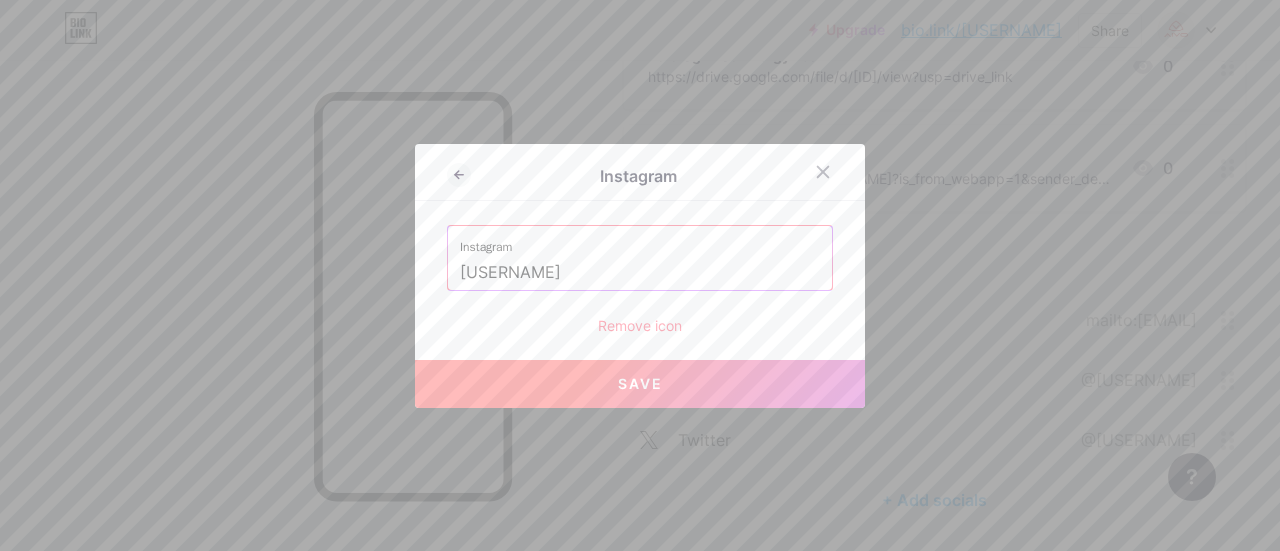 click on "Save" at bounding box center [640, 384] 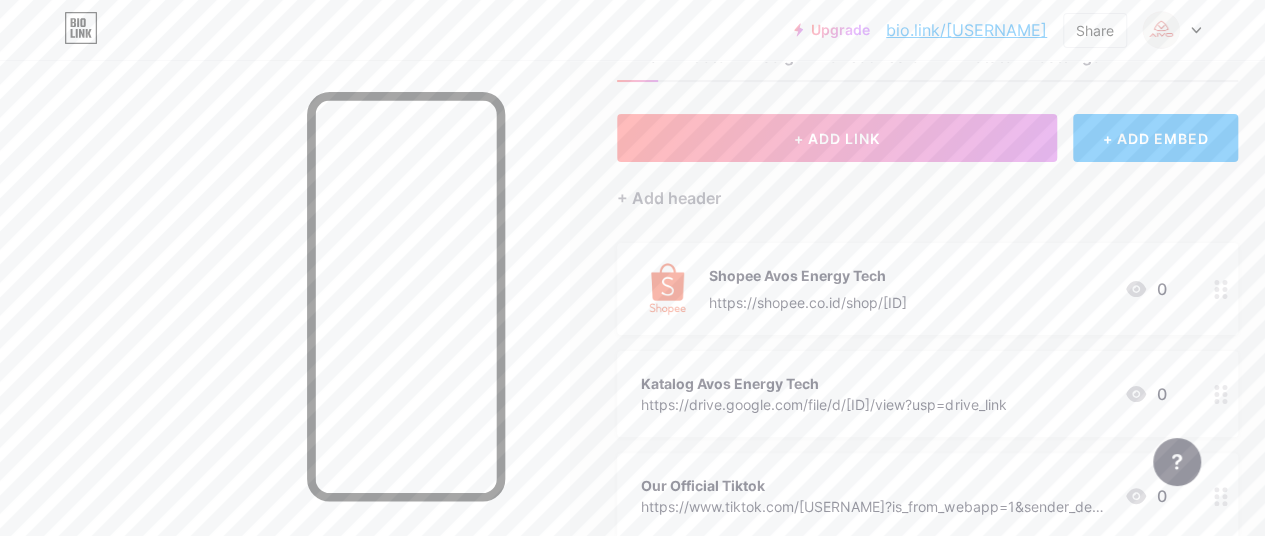 scroll, scrollTop: 0, scrollLeft: 0, axis: both 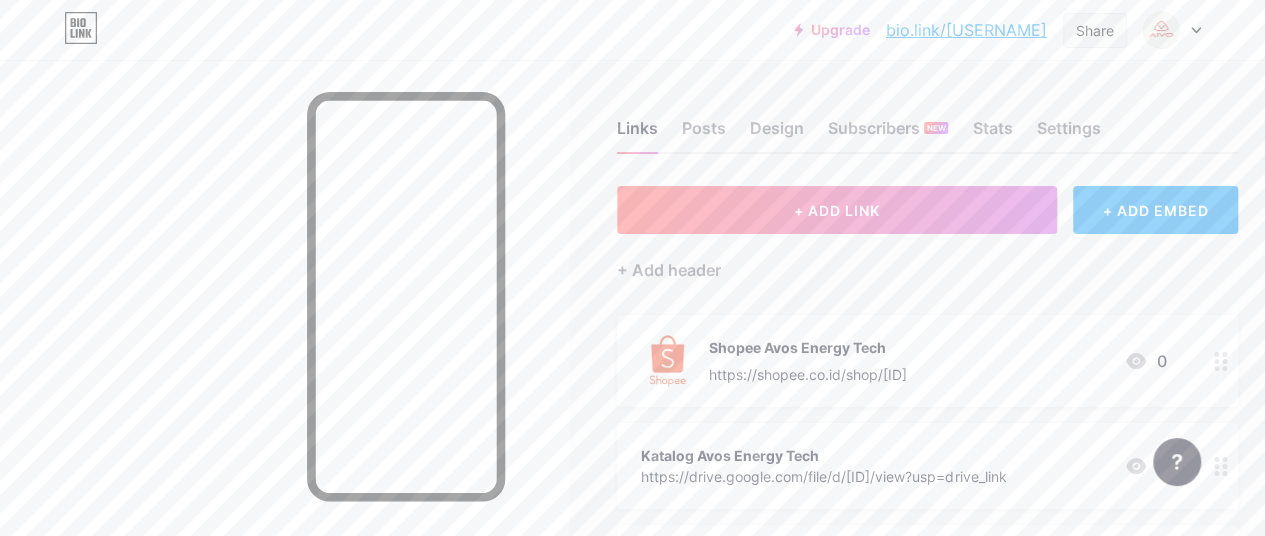 click on "Share" at bounding box center [1095, 30] 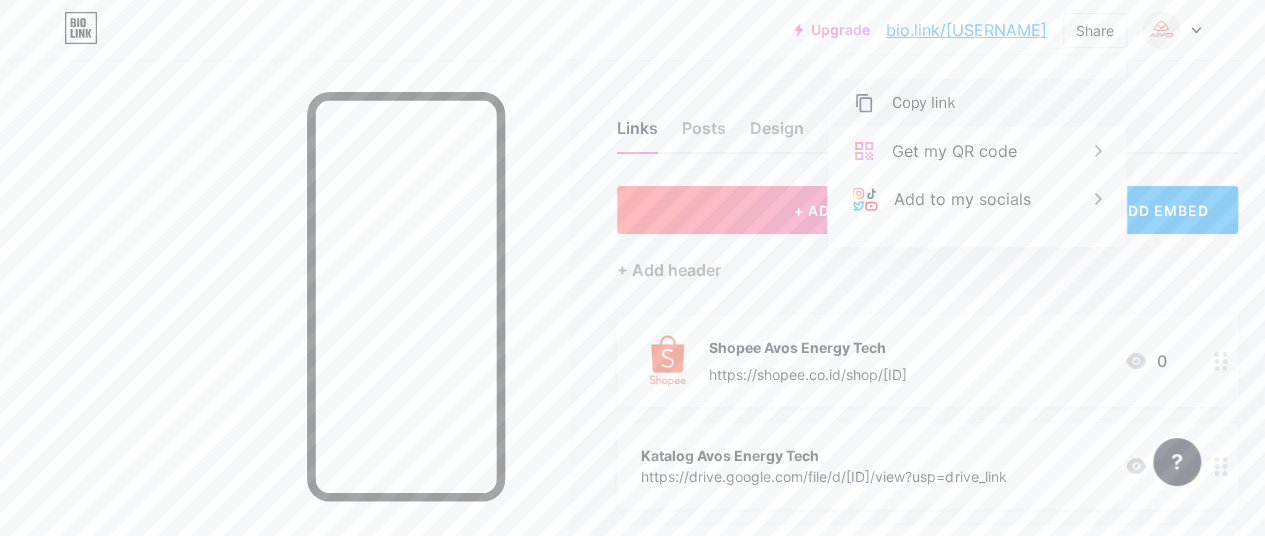 click on "Copy link" at bounding box center (977, 103) 